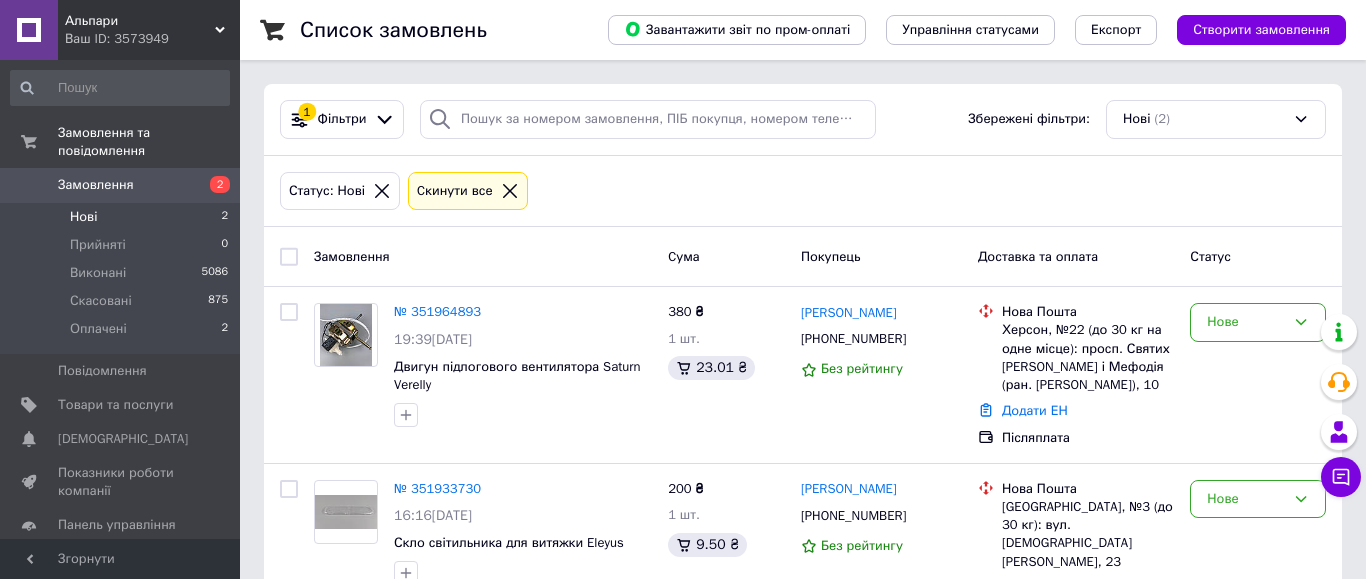 scroll, scrollTop: 0, scrollLeft: 0, axis: both 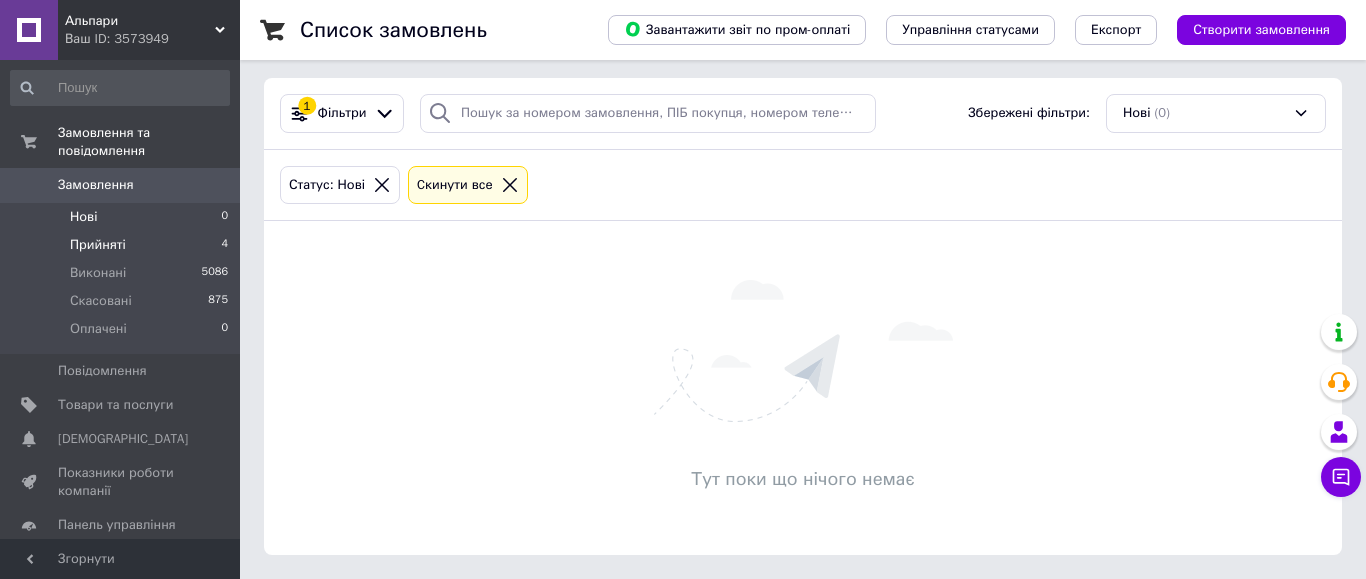 click on "Прийняті 4" at bounding box center (120, 245) 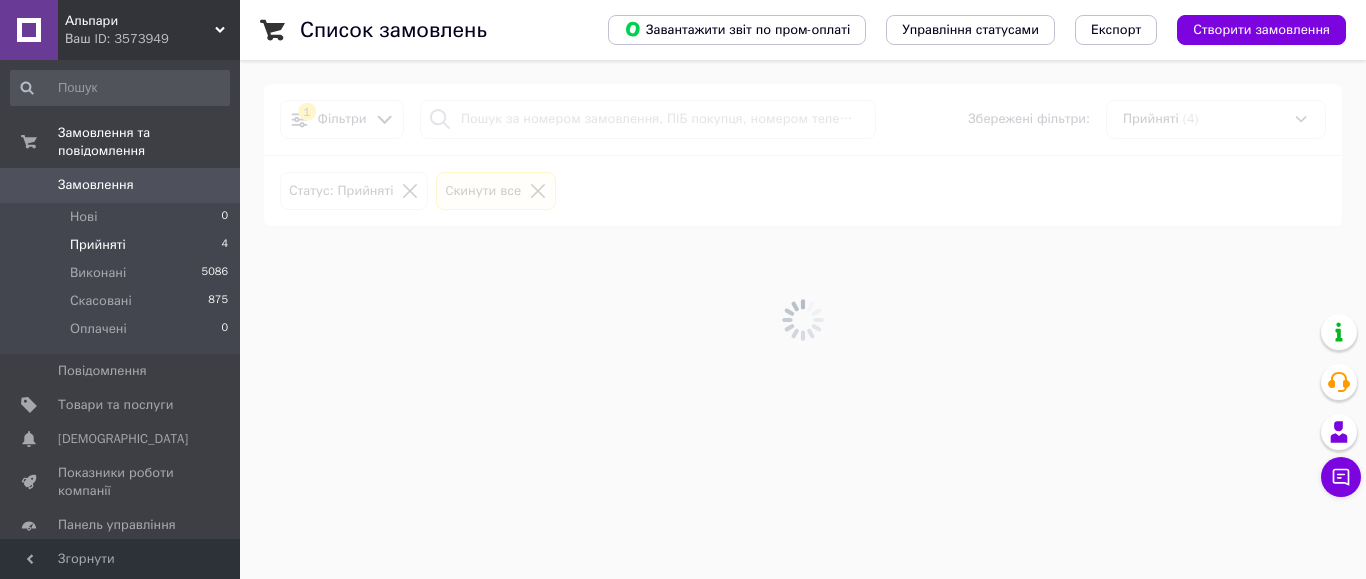 scroll, scrollTop: 0, scrollLeft: 0, axis: both 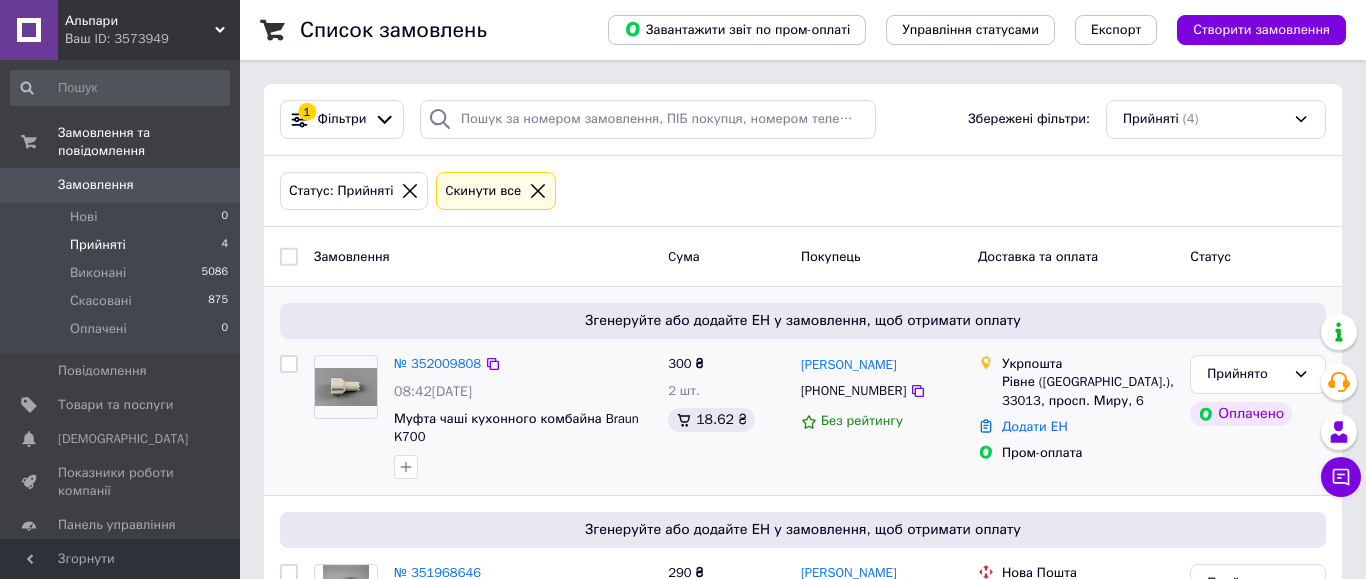 click at bounding box center (289, 364) 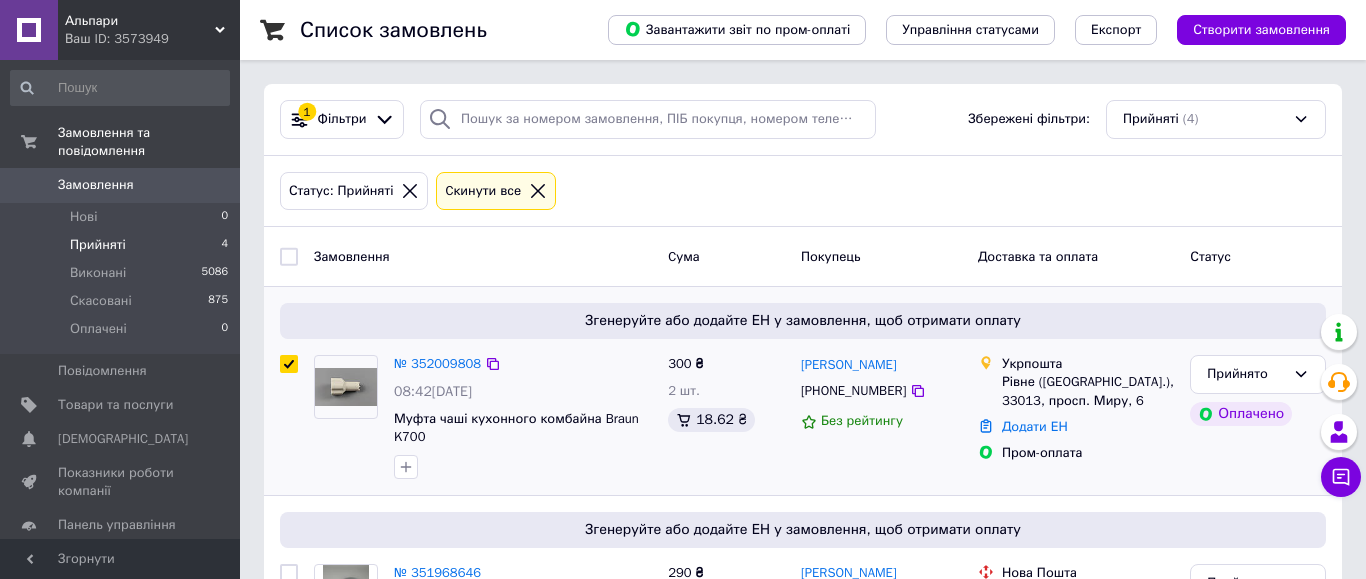 checkbox on "true" 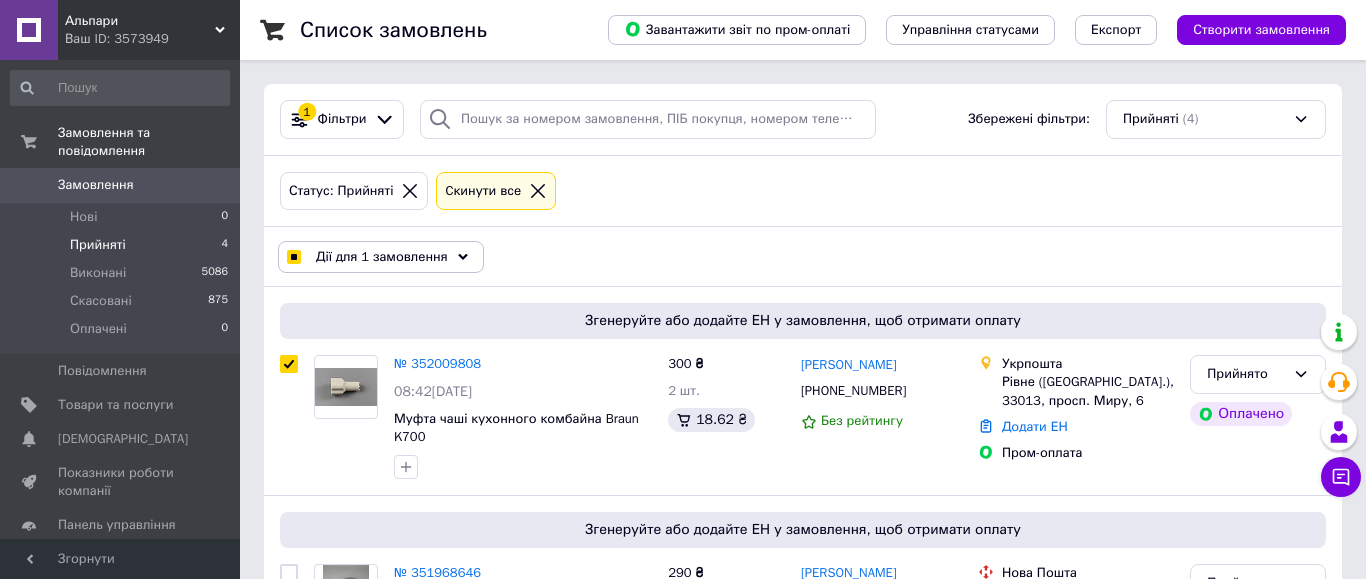 click on "Дії для 1 замовлення" at bounding box center (382, 257) 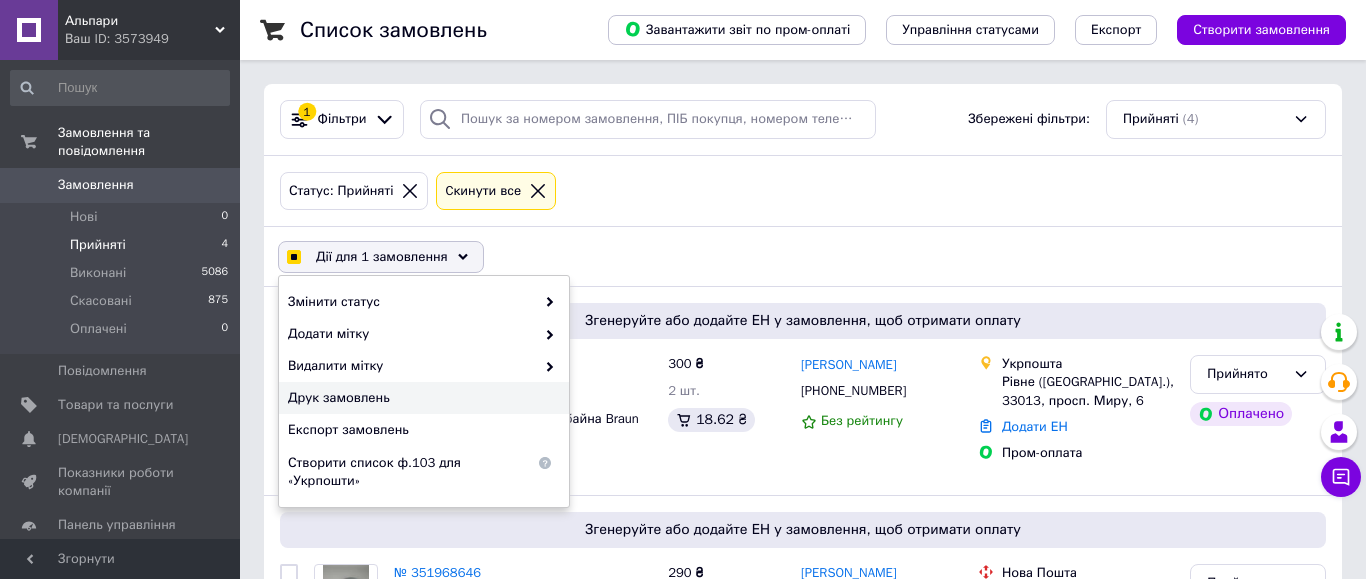 click on "Друк замовлень" at bounding box center [421, 398] 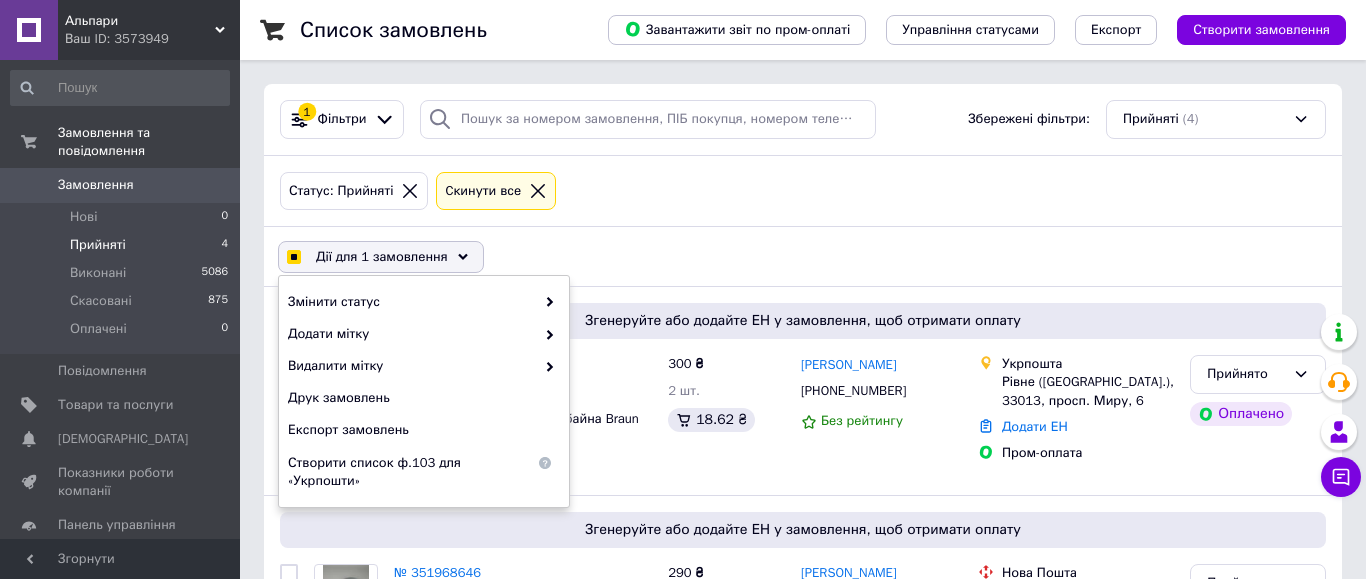 click on "Статус: Прийняті Cкинути все" at bounding box center [803, 191] 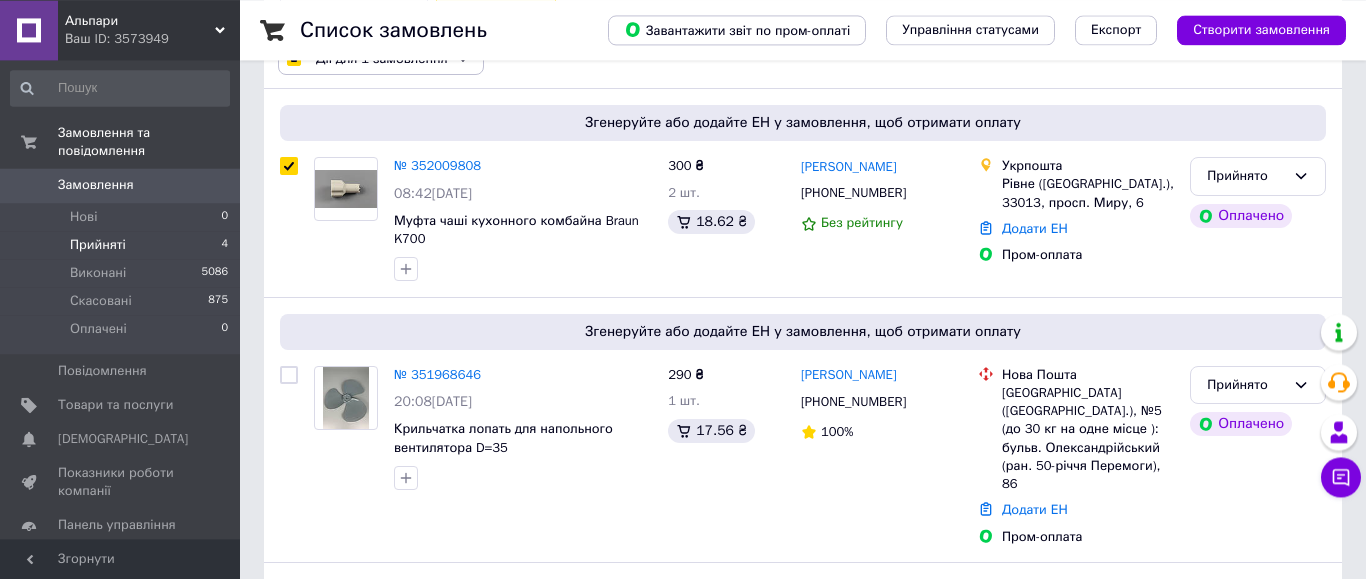 scroll, scrollTop: 204, scrollLeft: 0, axis: vertical 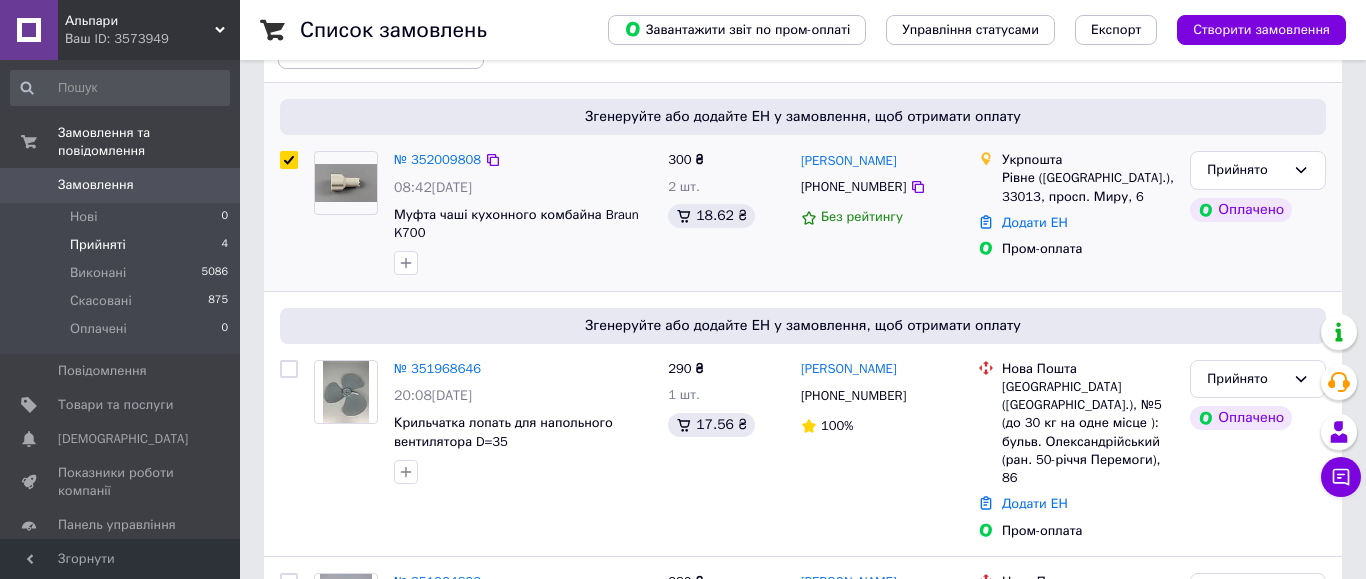 click at bounding box center (289, 160) 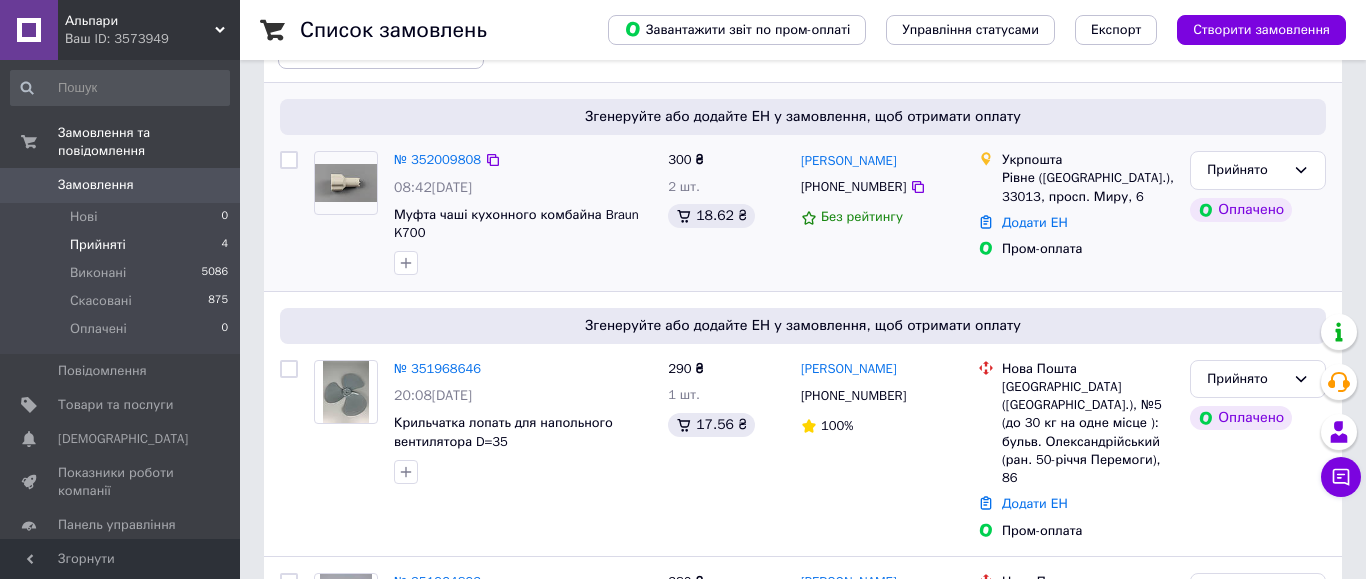 checkbox on "false" 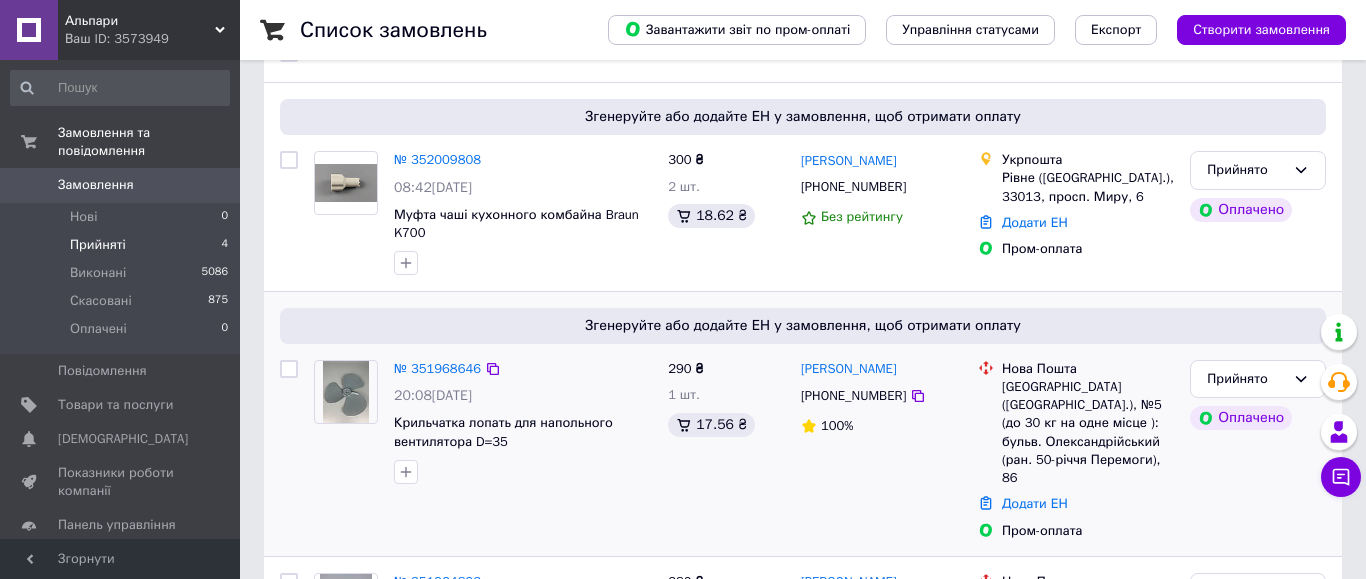 click at bounding box center (289, 369) 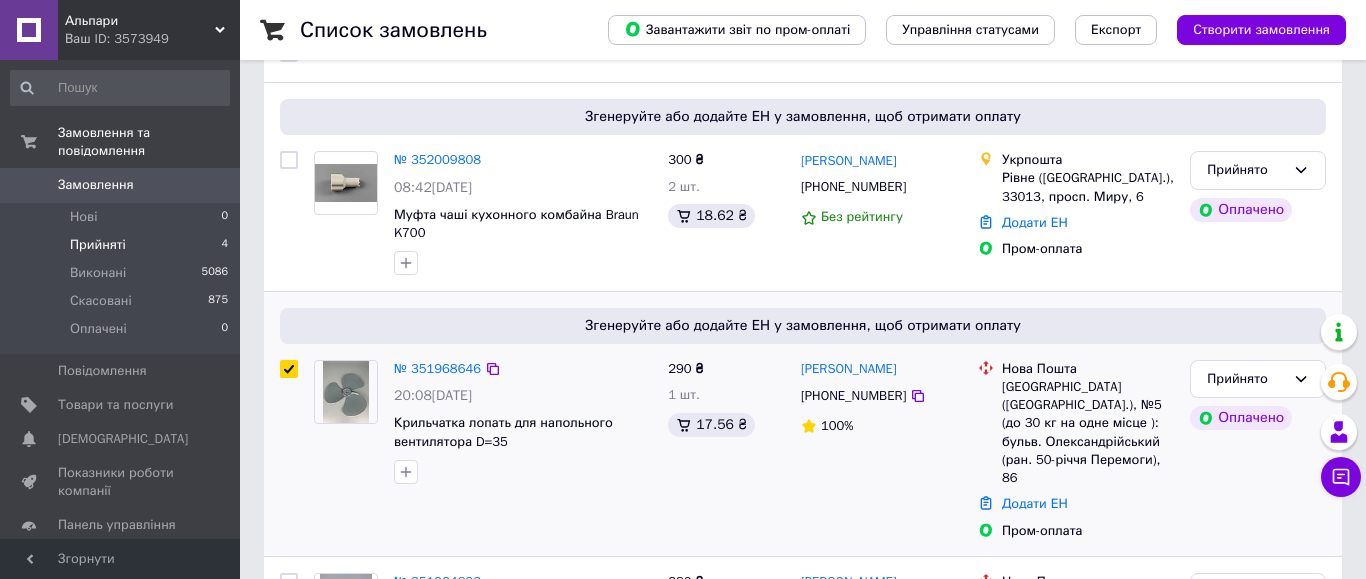 checkbox on "true" 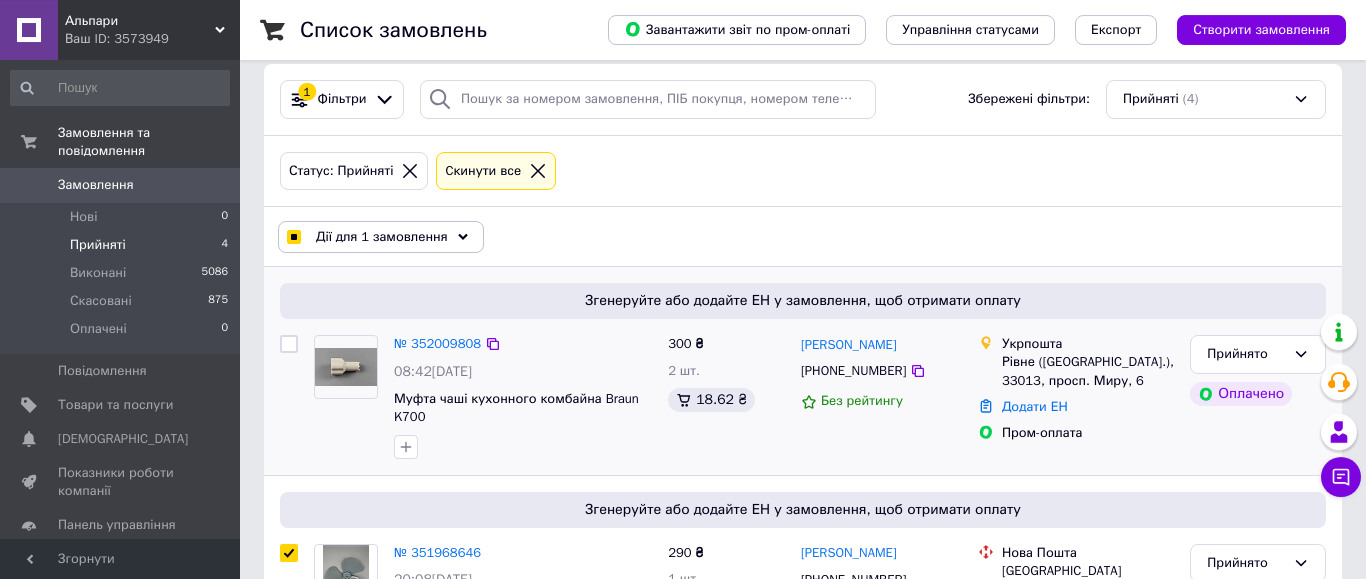 scroll, scrollTop: 0, scrollLeft: 0, axis: both 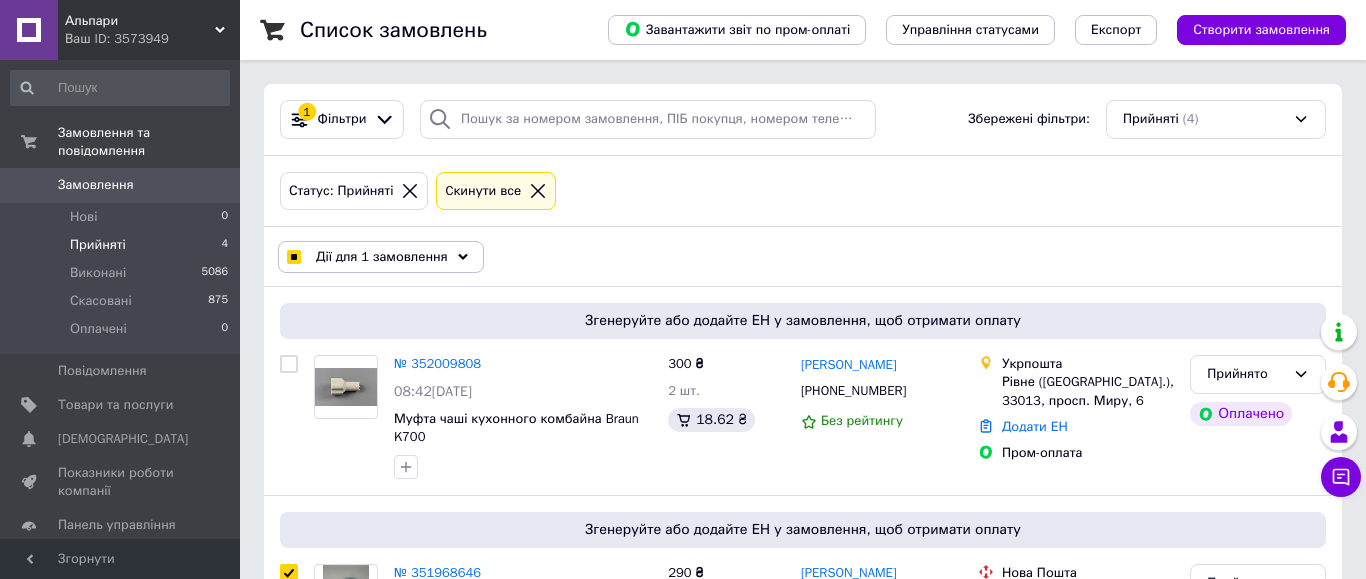 click on "Дії для 1 замовлення" at bounding box center [382, 257] 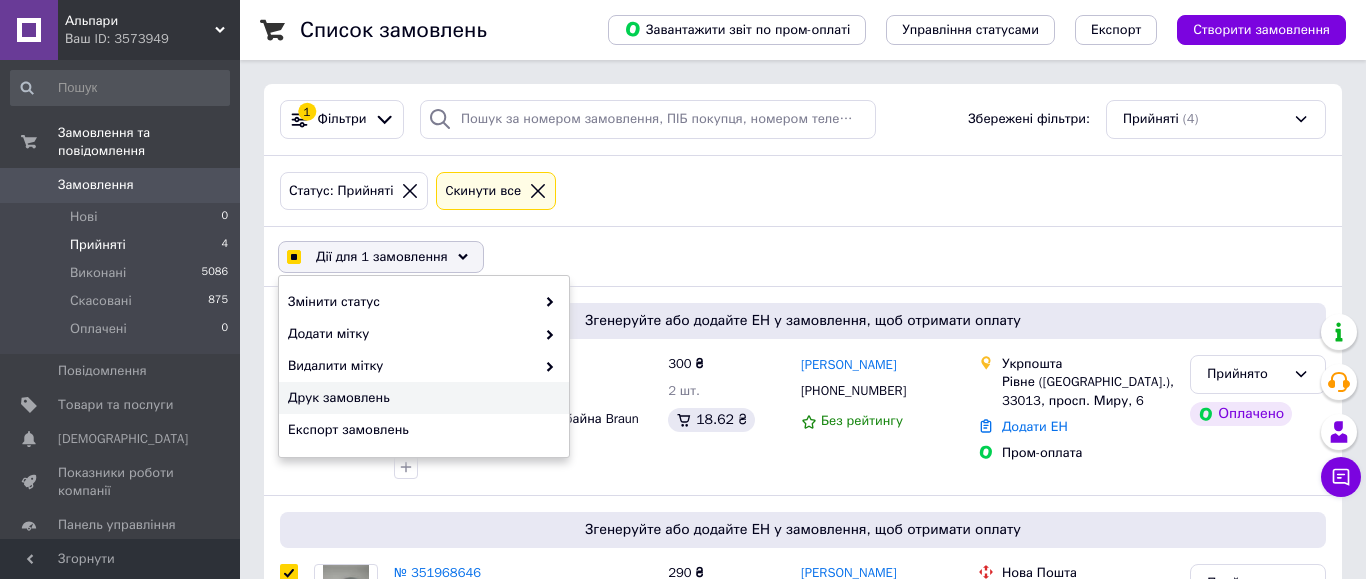 click on "Друк замовлень" at bounding box center [421, 398] 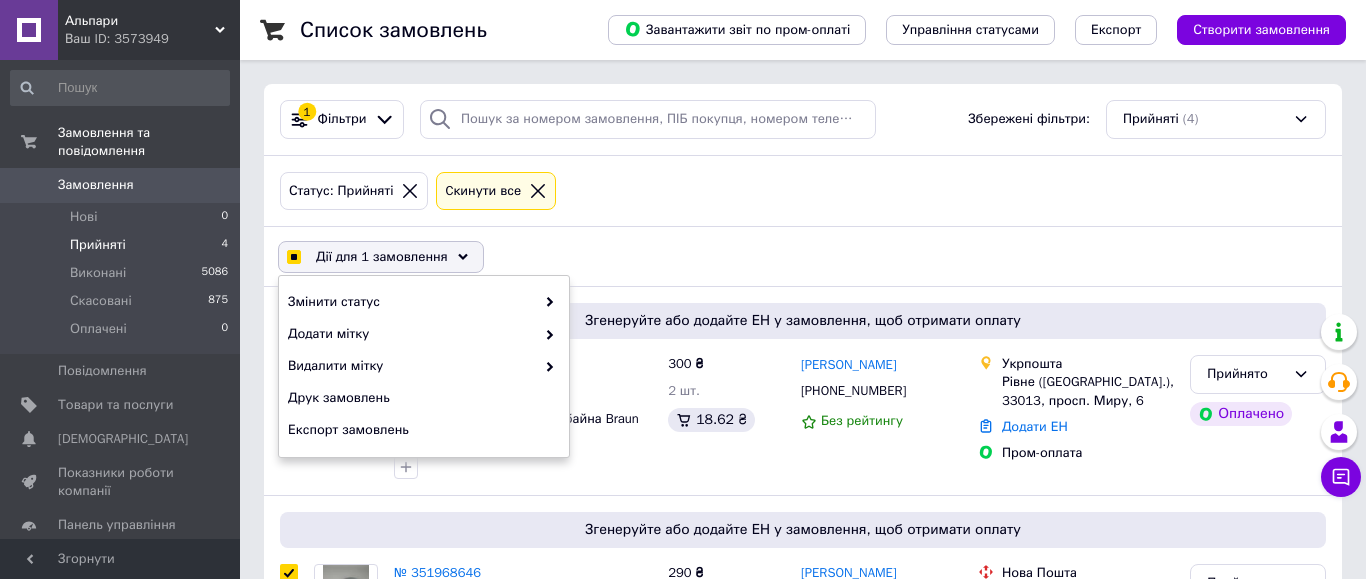 click on "Статус: Прийняті Cкинути все" at bounding box center [803, 191] 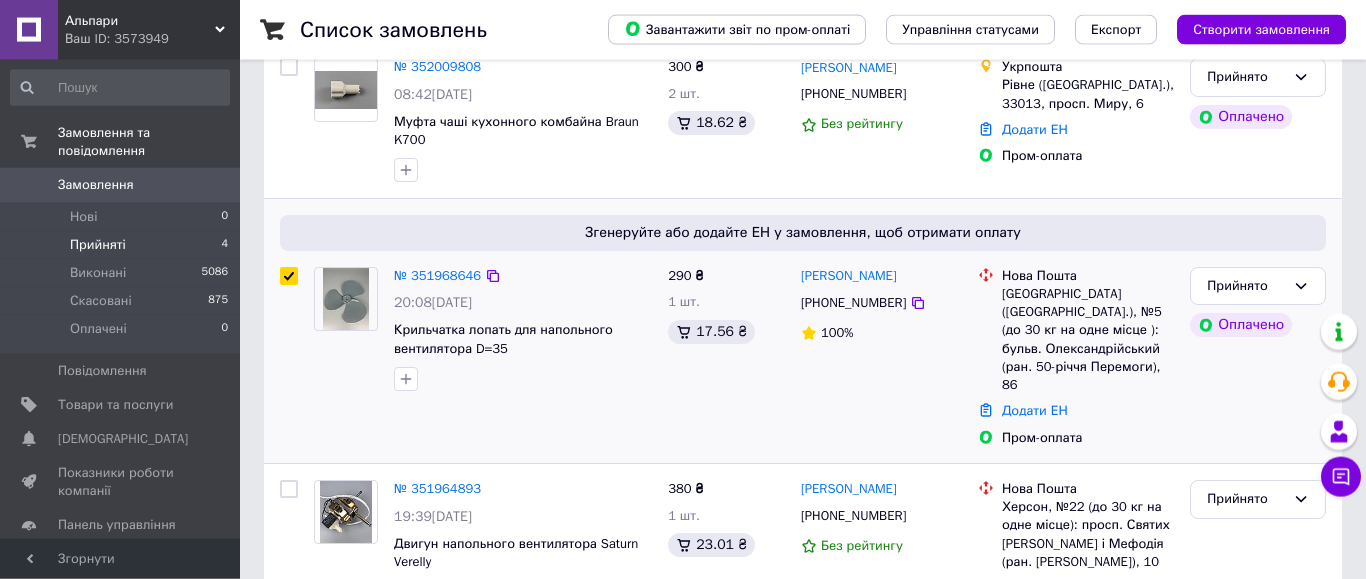 scroll, scrollTop: 306, scrollLeft: 0, axis: vertical 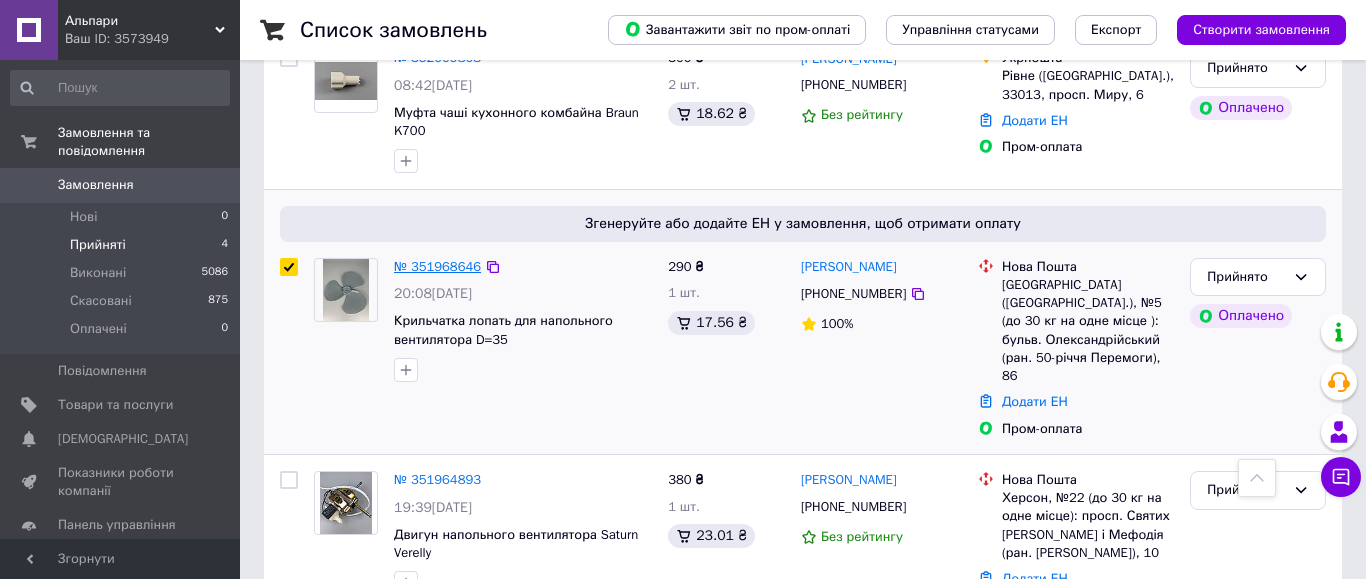 click on "№ 351968646" at bounding box center (437, 266) 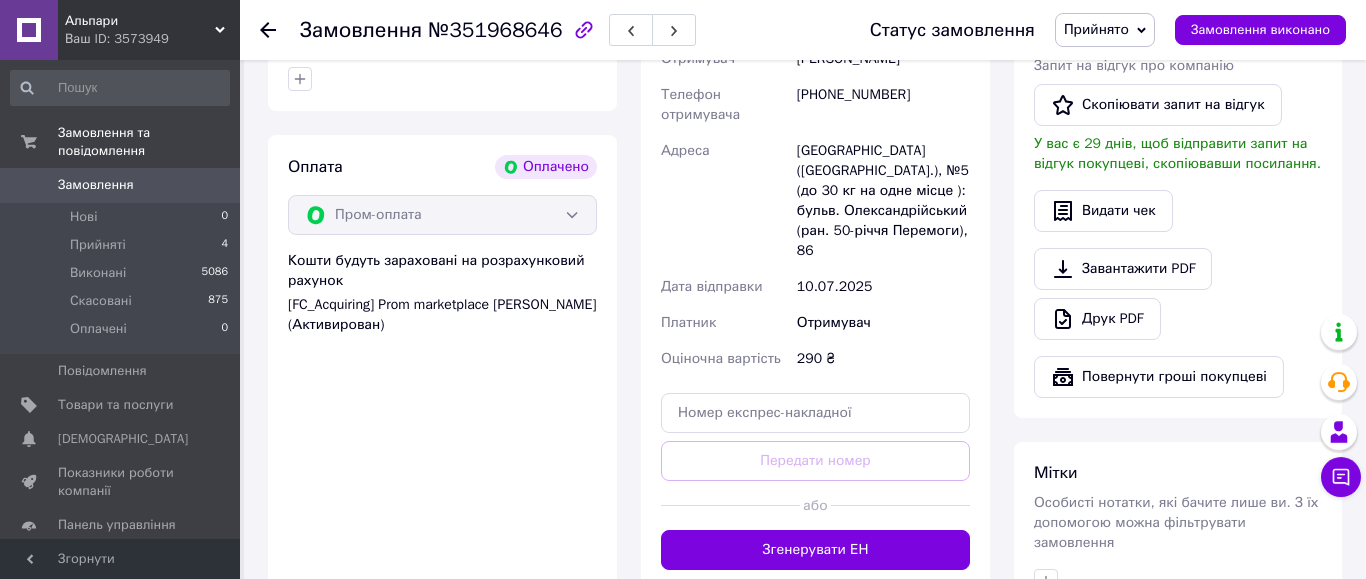 scroll, scrollTop: 748, scrollLeft: 0, axis: vertical 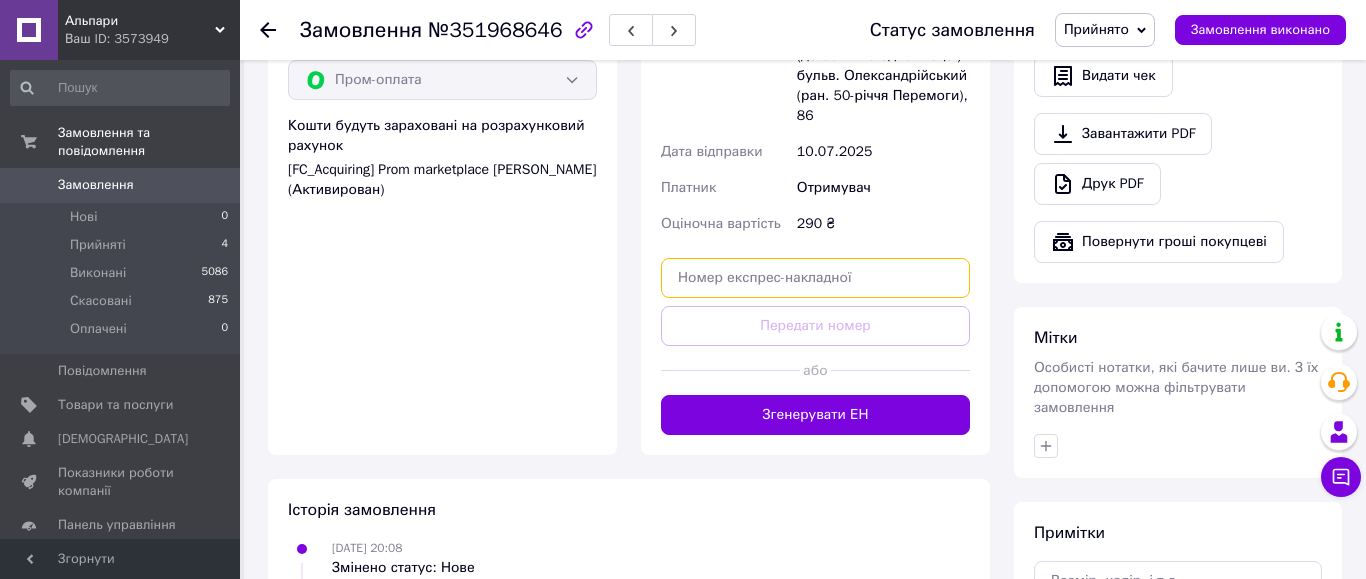 click at bounding box center (815, 278) 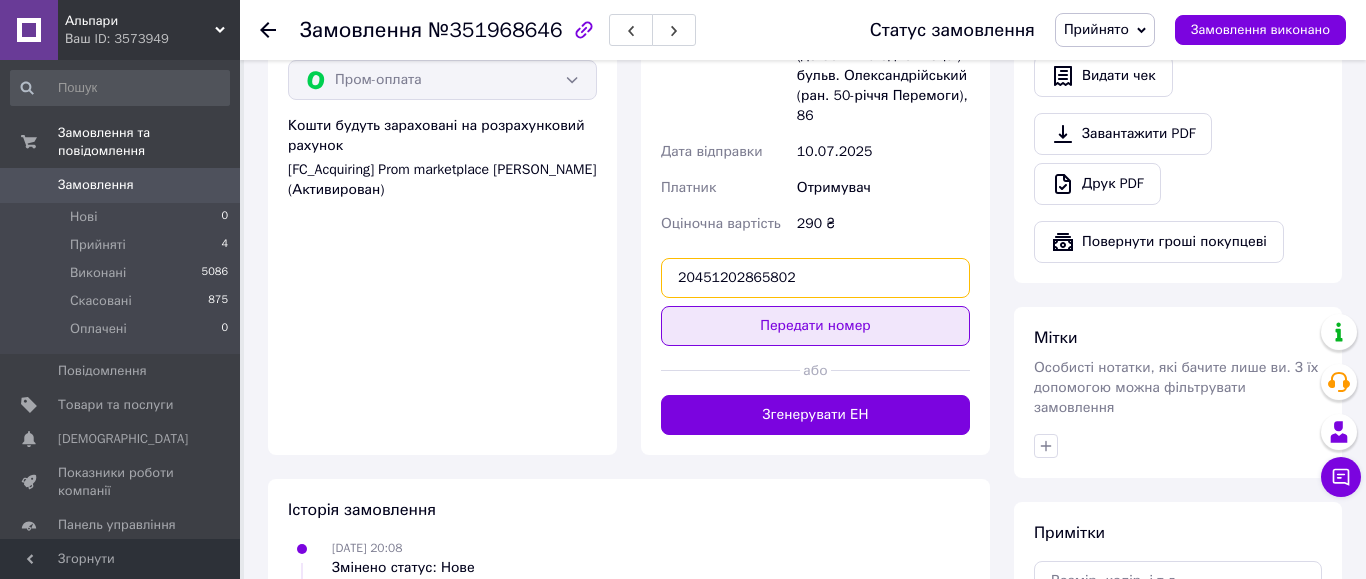 type on "20451202865802" 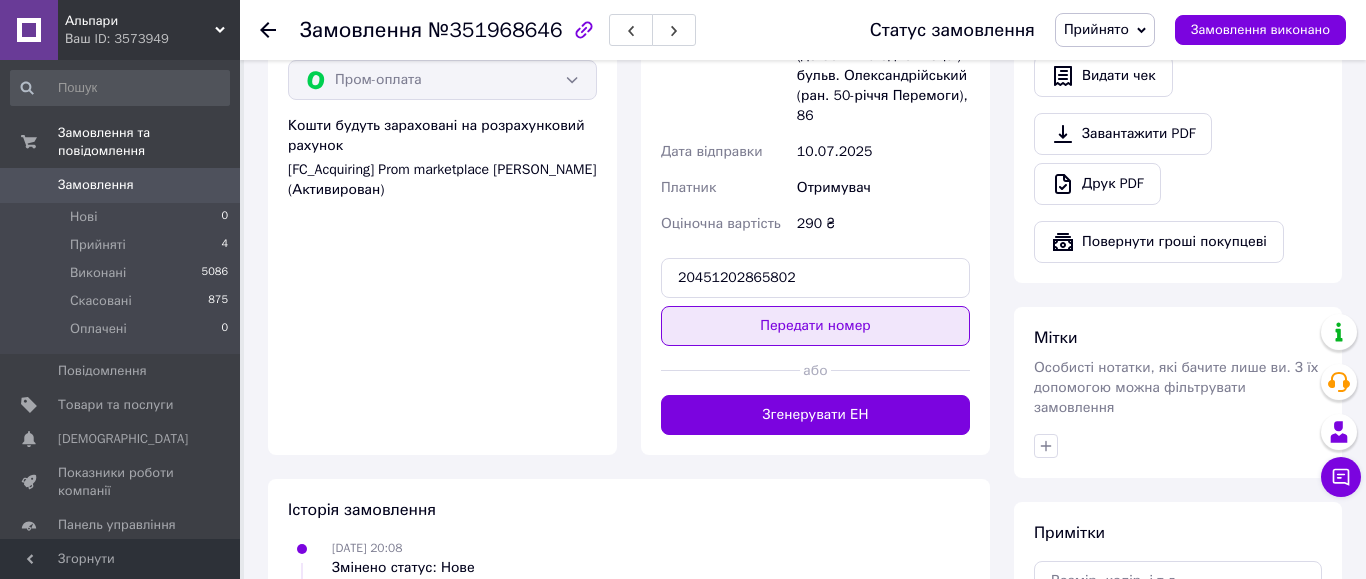 click on "Передати номер" at bounding box center (815, 326) 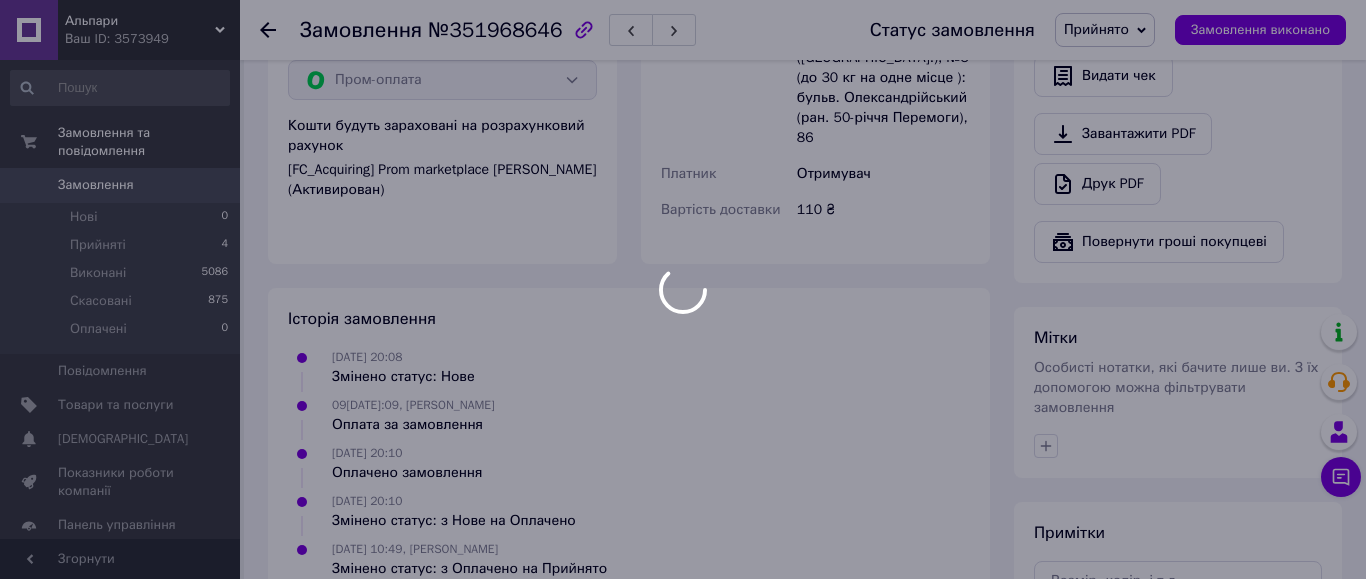 click at bounding box center [683, 289] 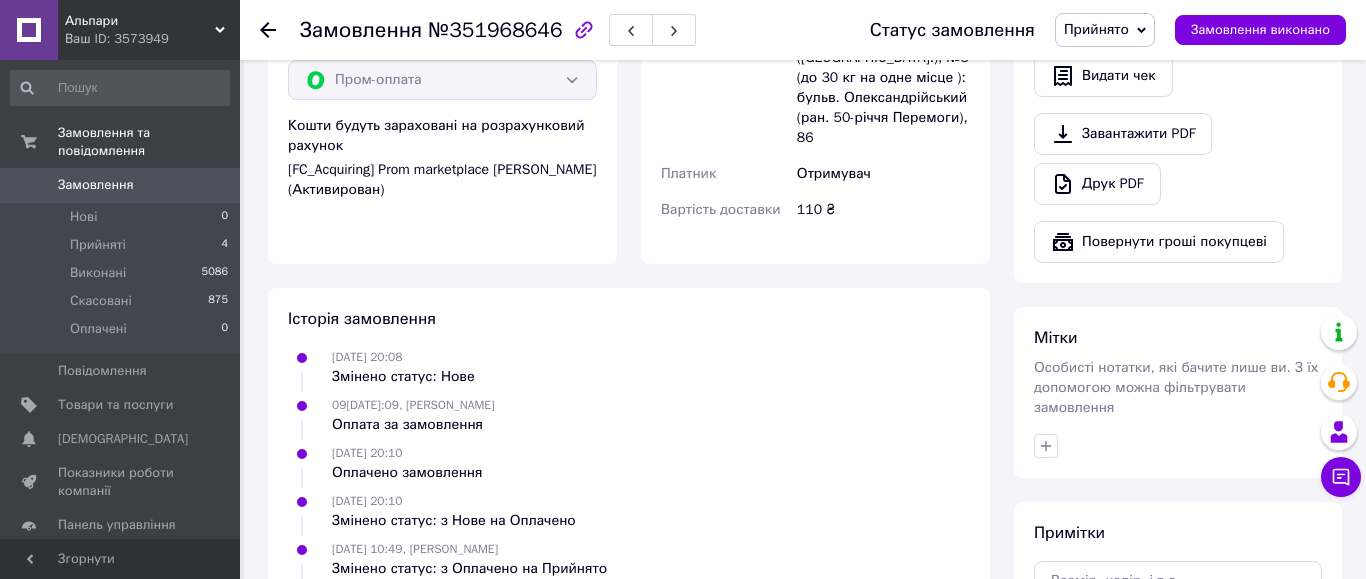 click on "Прийнято" at bounding box center (1096, 29) 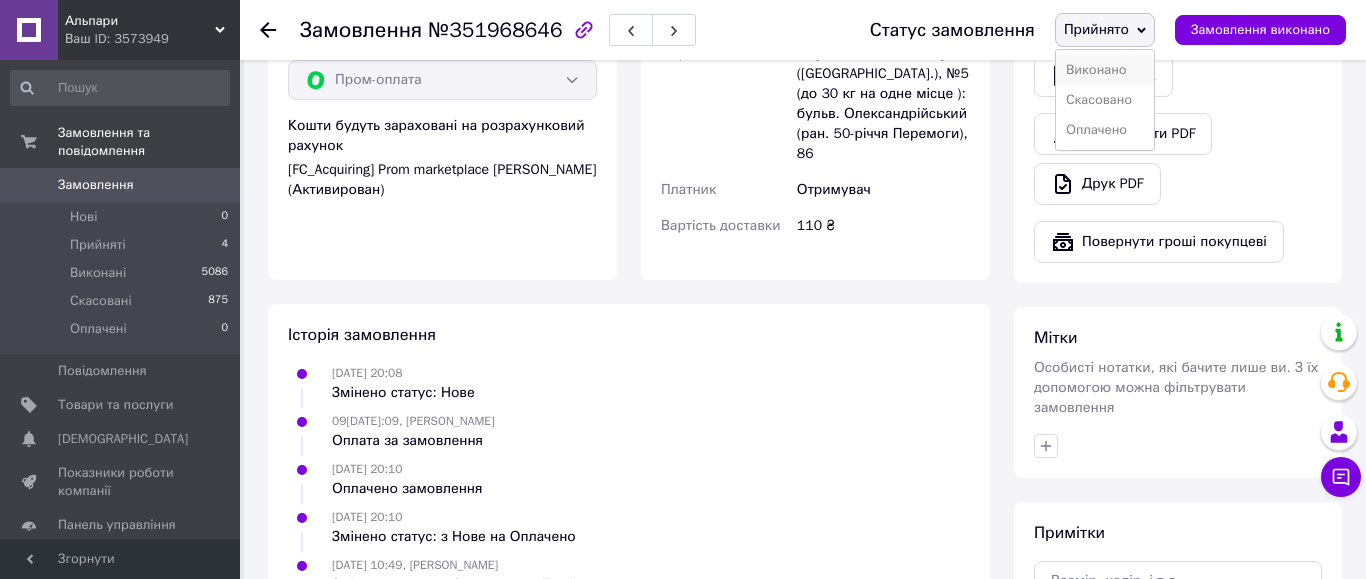 click on "Виконано" at bounding box center [1105, 70] 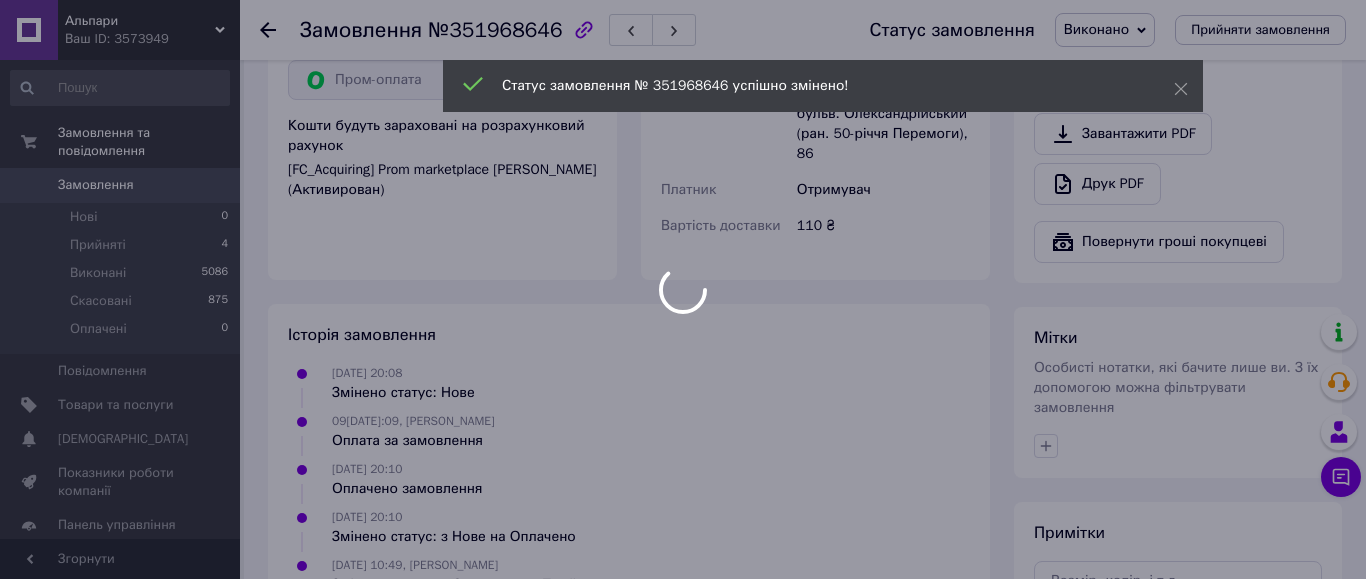 click at bounding box center [683, 289] 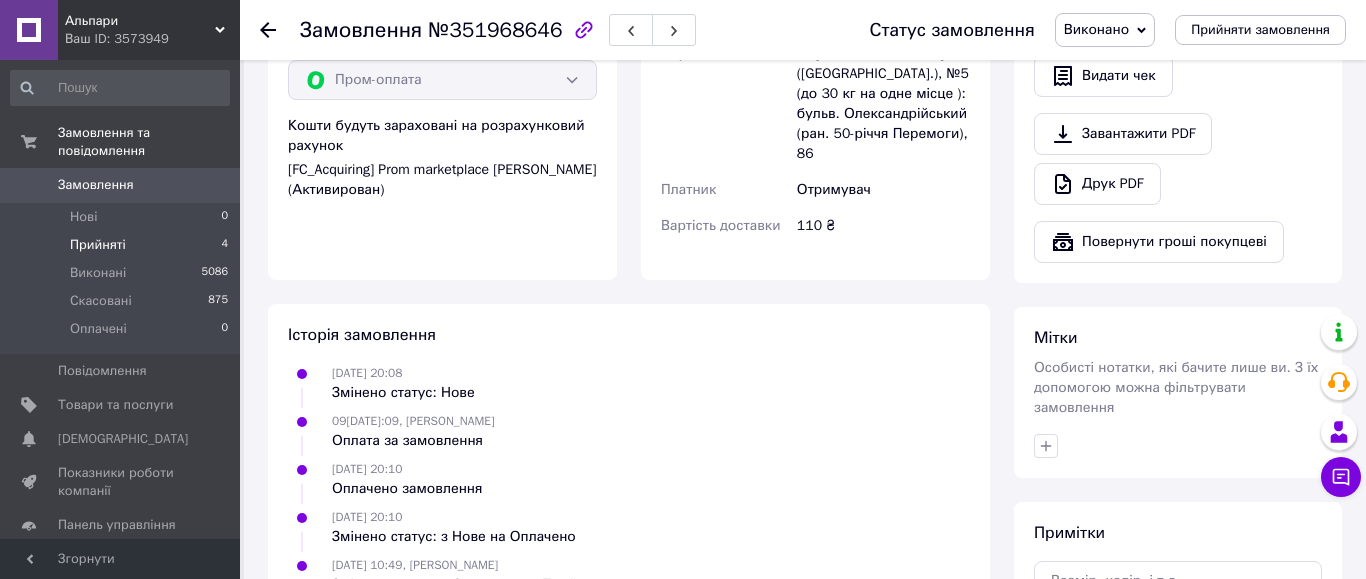 click on "Прийняті 4" at bounding box center (120, 245) 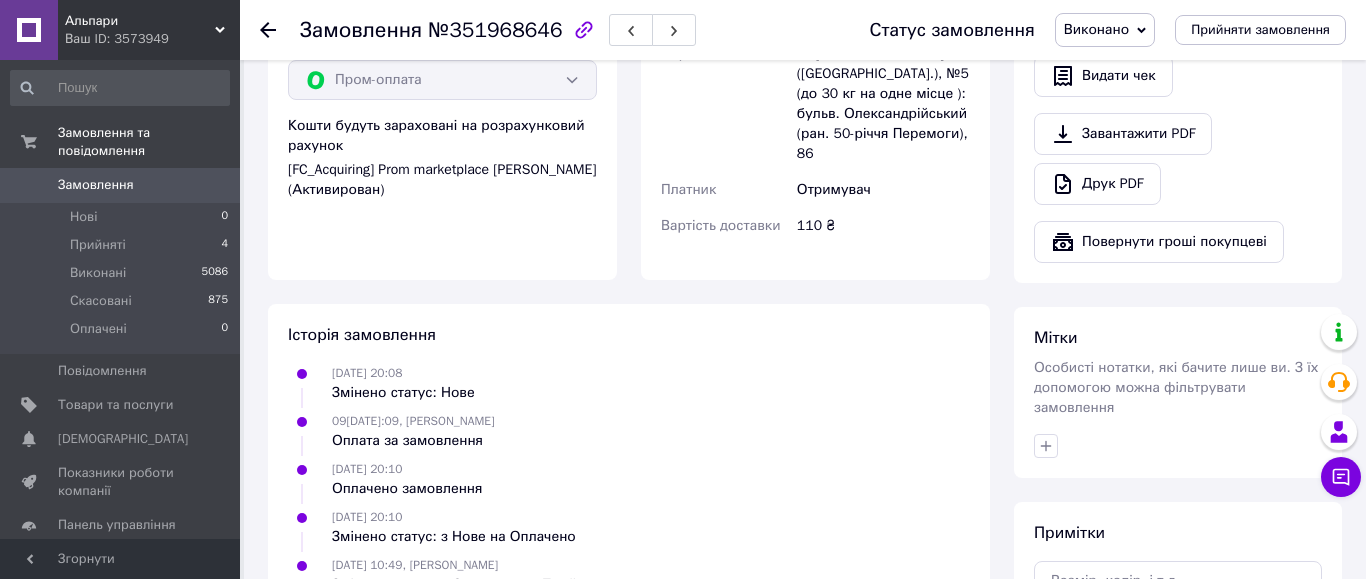 scroll, scrollTop: 0, scrollLeft: 0, axis: both 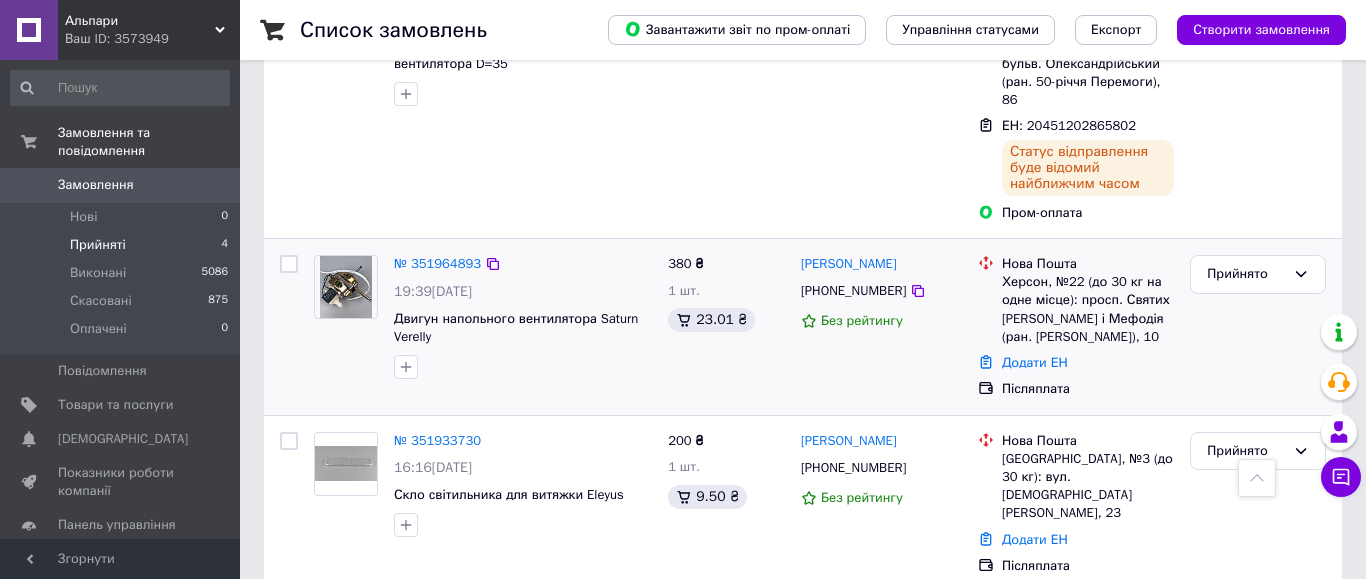 click at bounding box center (289, 264) 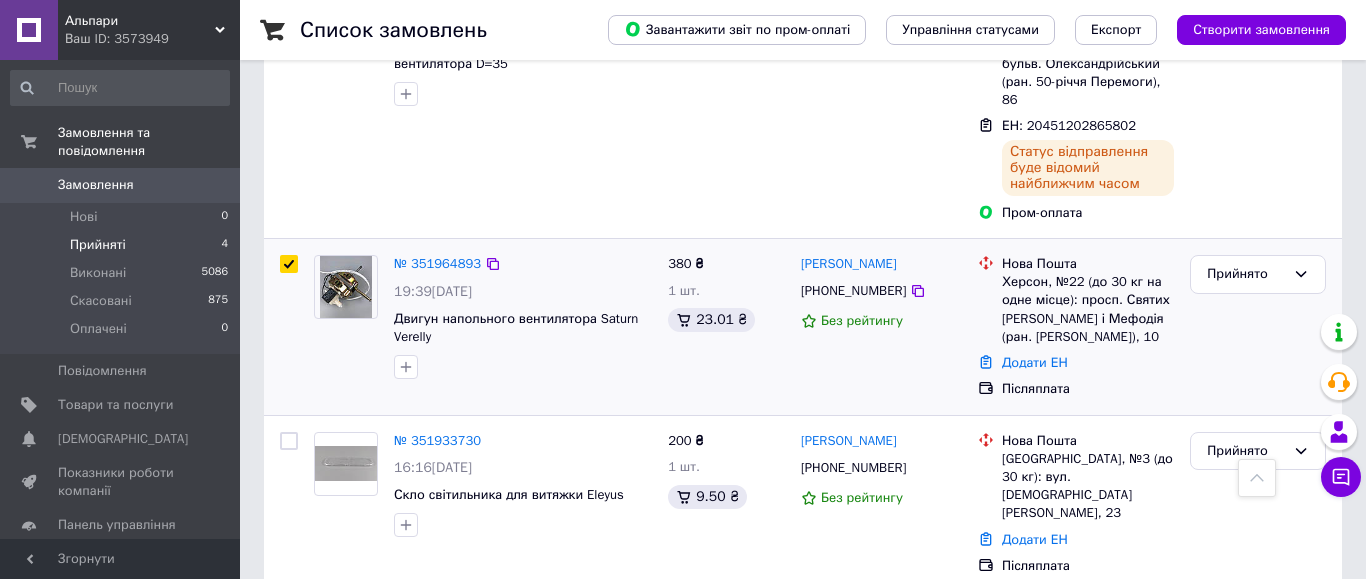 checkbox on "true" 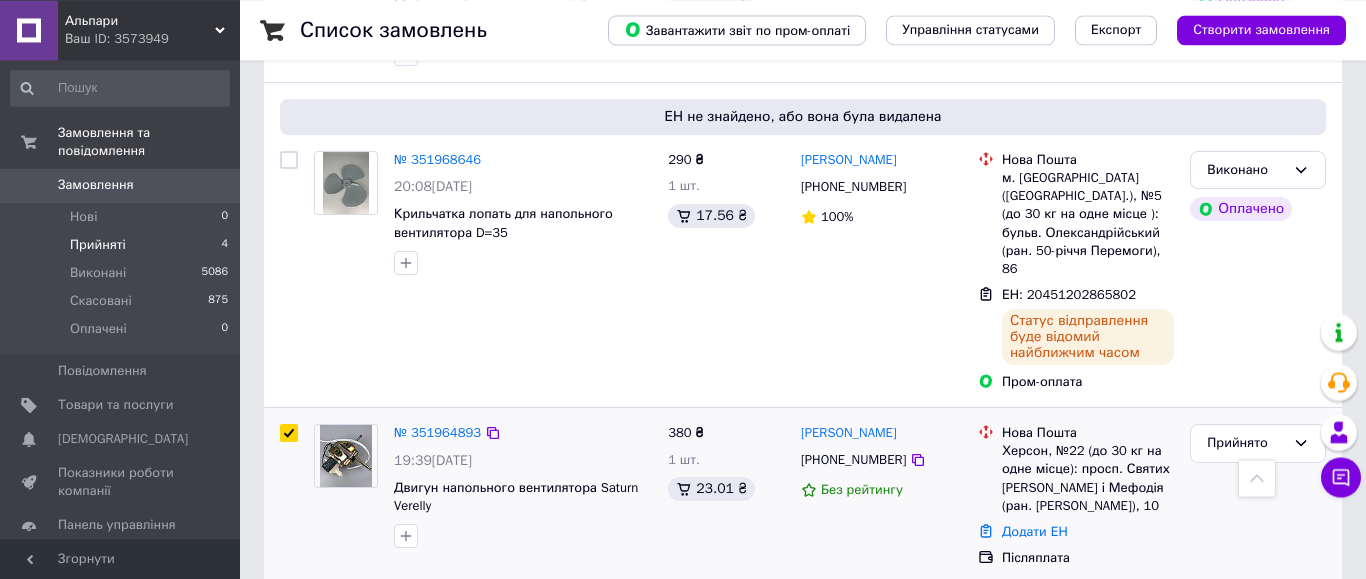 scroll, scrollTop: 72, scrollLeft: 0, axis: vertical 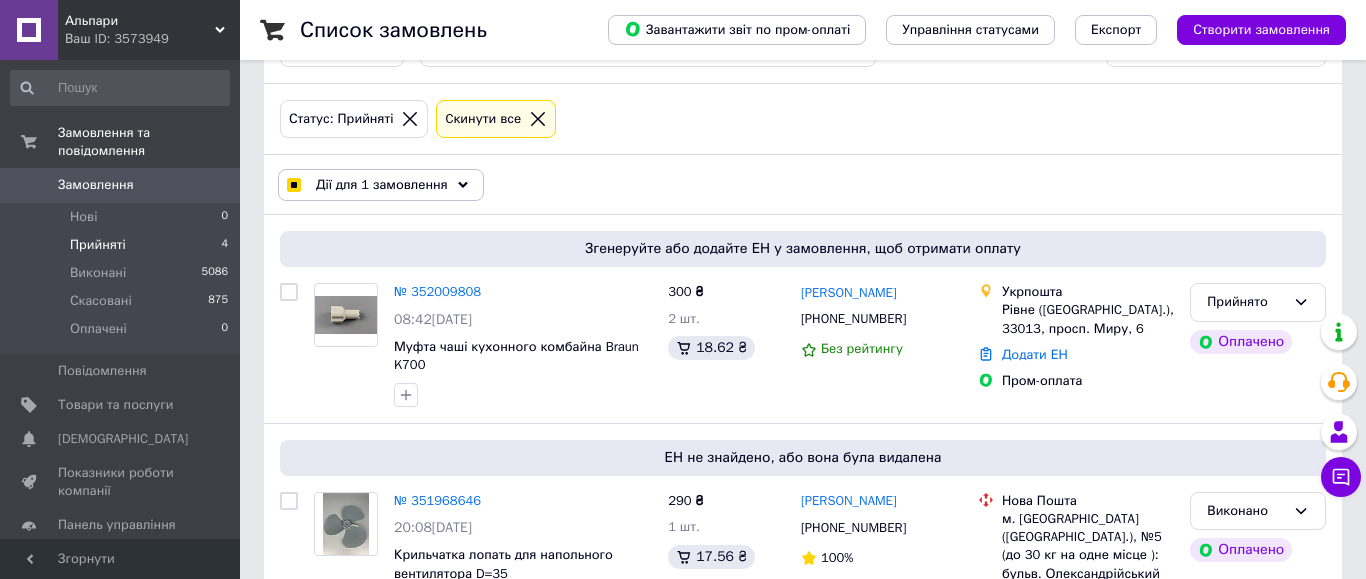 click on "Дії для 1 замовлення" at bounding box center (381, 185) 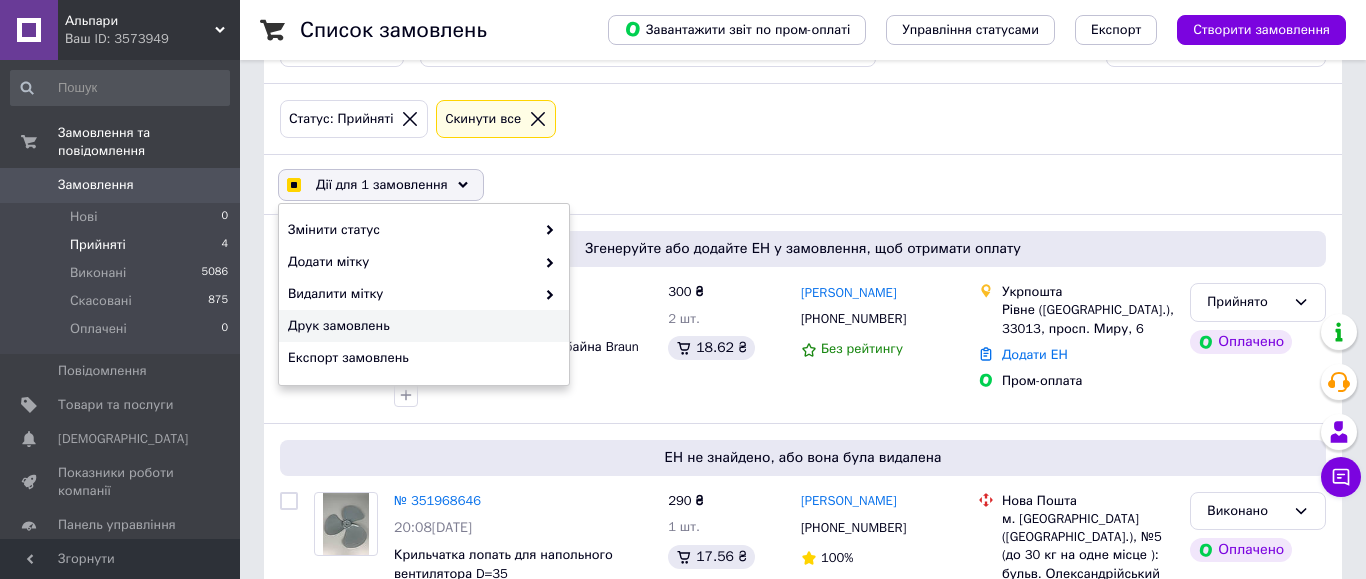 click on "Друк замовлень" at bounding box center [424, 326] 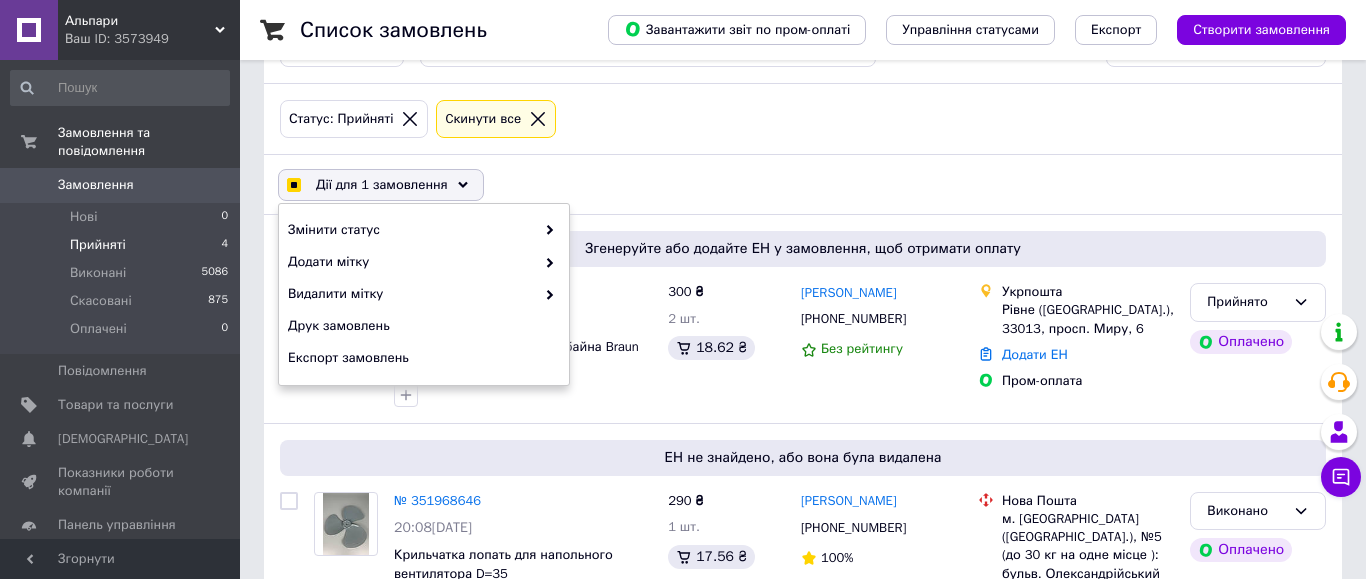 click on "Статус: Прийняті Cкинути все" at bounding box center (803, 119) 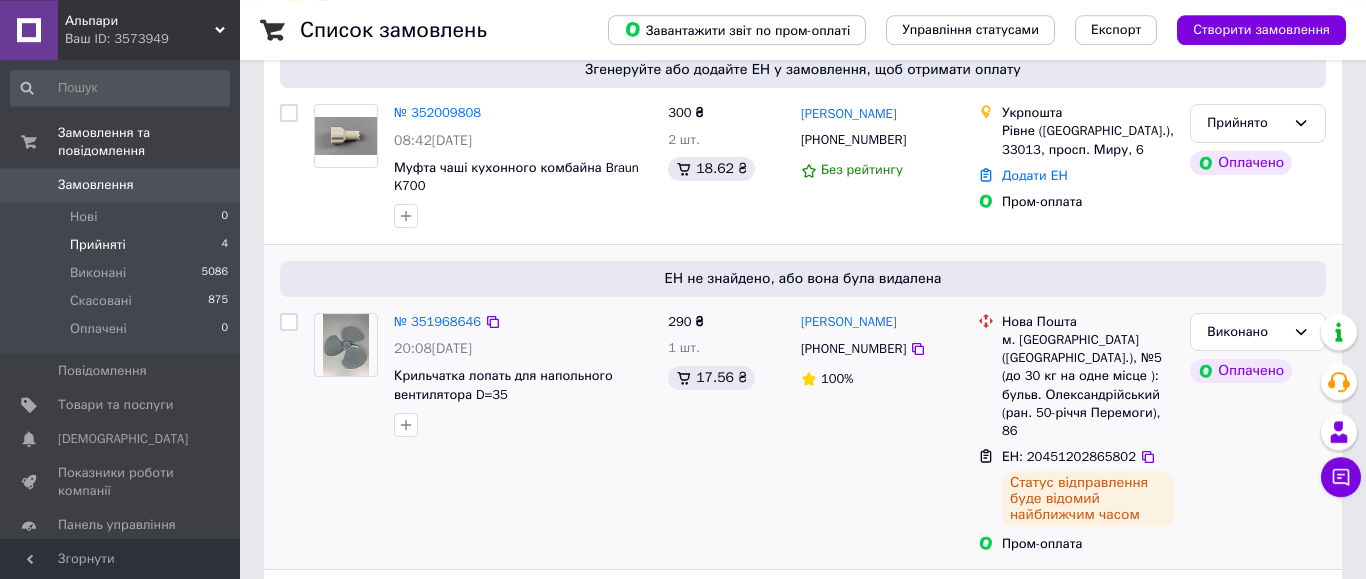 scroll, scrollTop: 480, scrollLeft: 0, axis: vertical 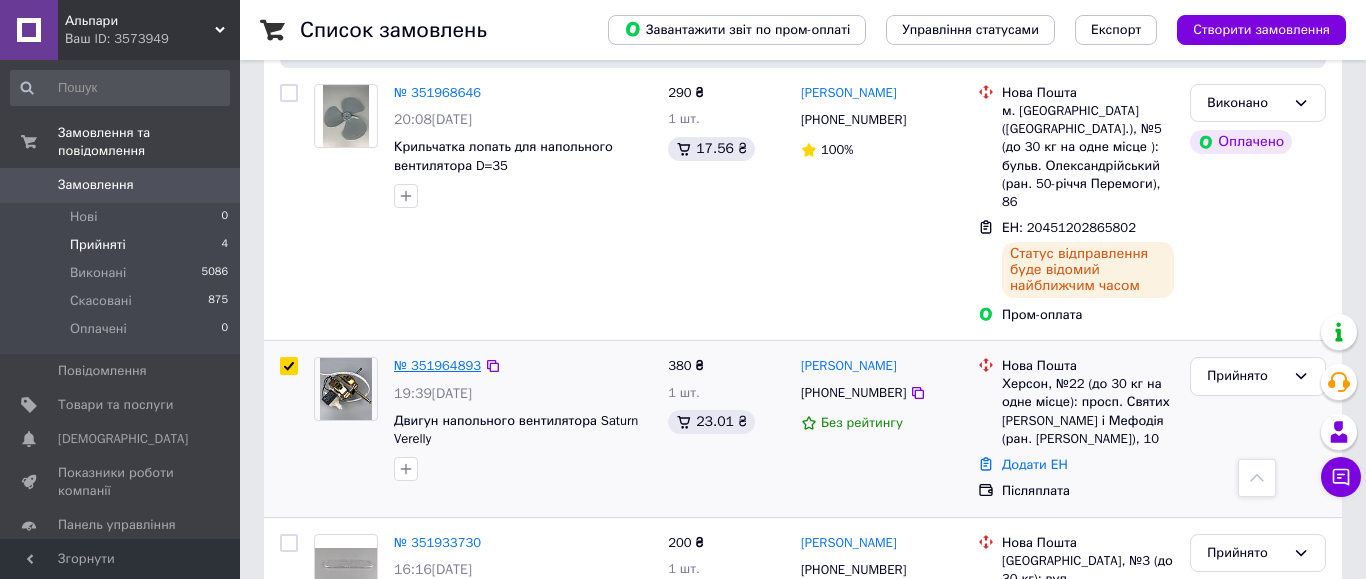 click on "№ 351964893" at bounding box center (437, 365) 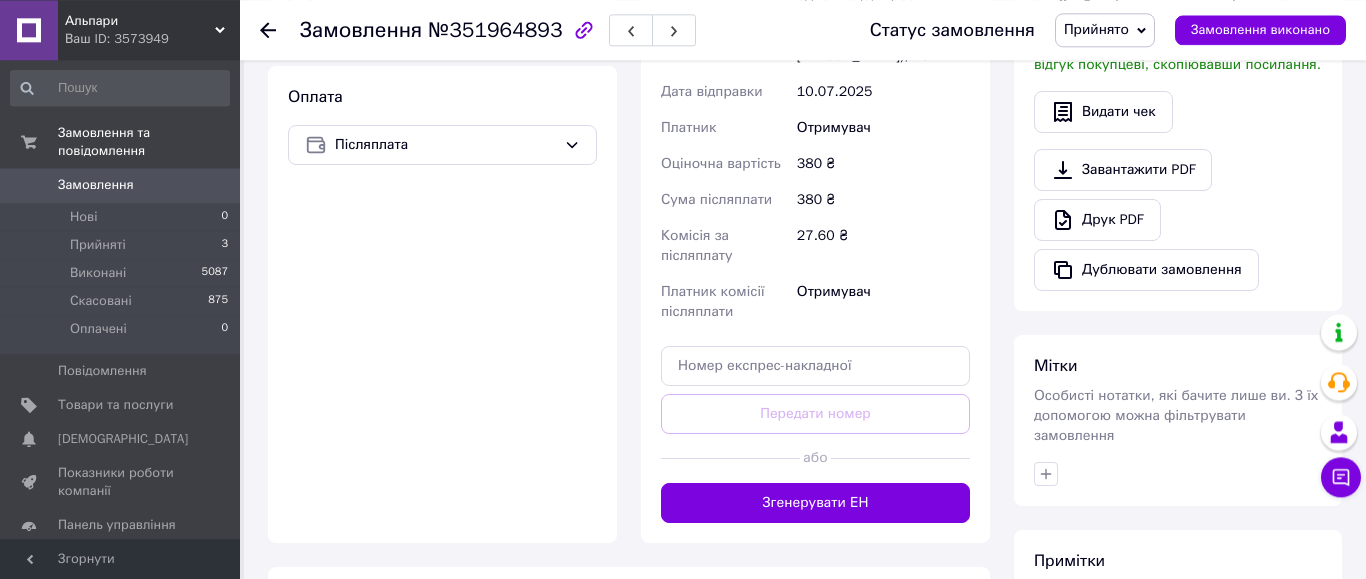 scroll, scrollTop: 702, scrollLeft: 0, axis: vertical 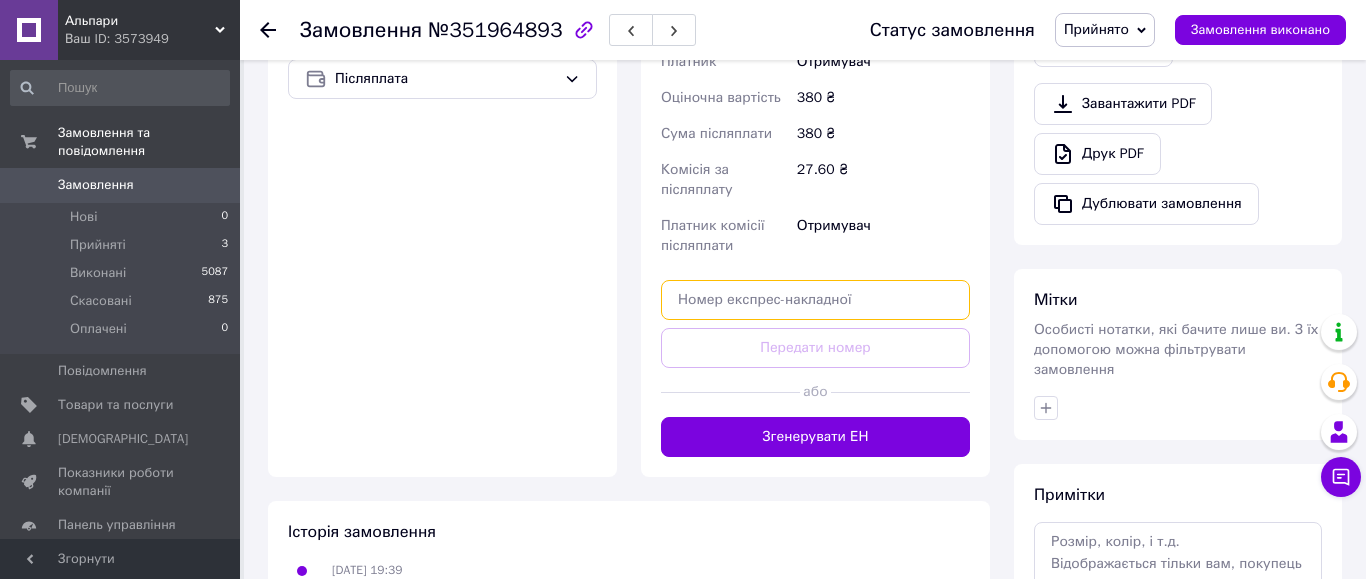 click at bounding box center (815, 300) 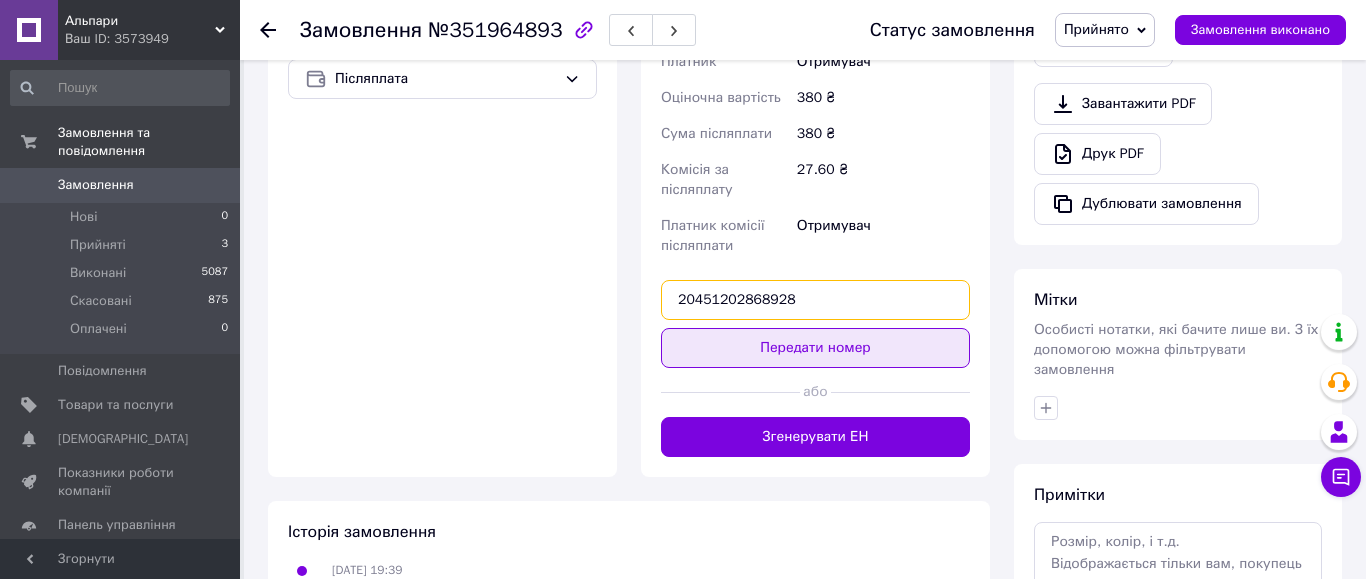 type on "20451202868928" 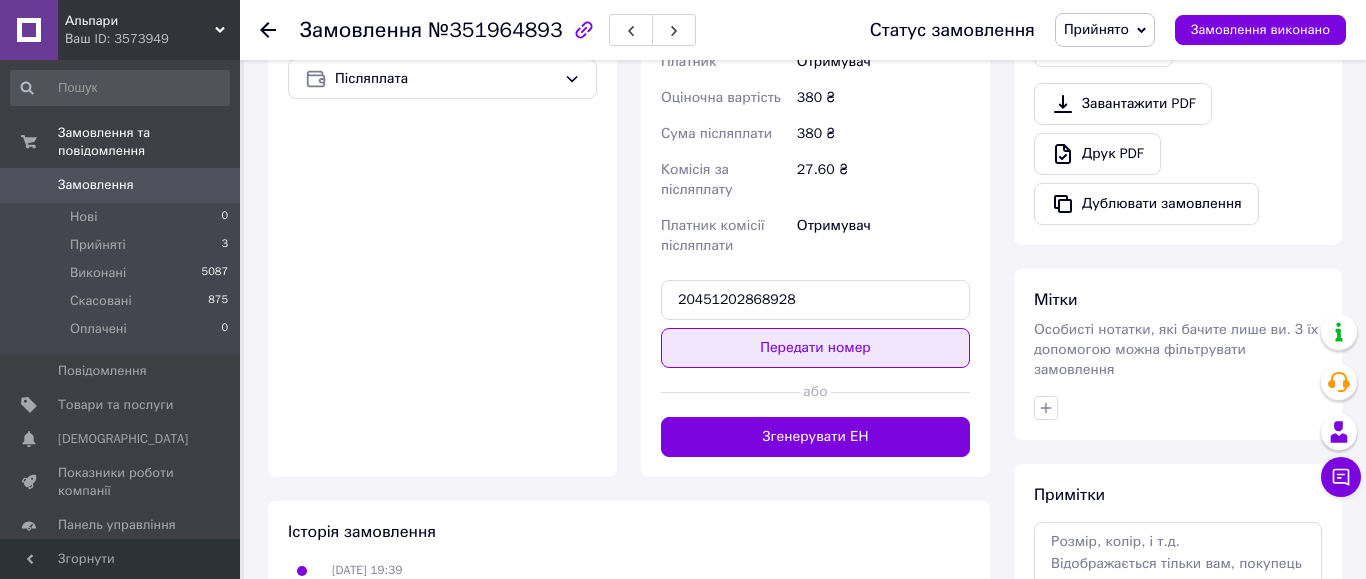 click on "Передати номер" at bounding box center [815, 348] 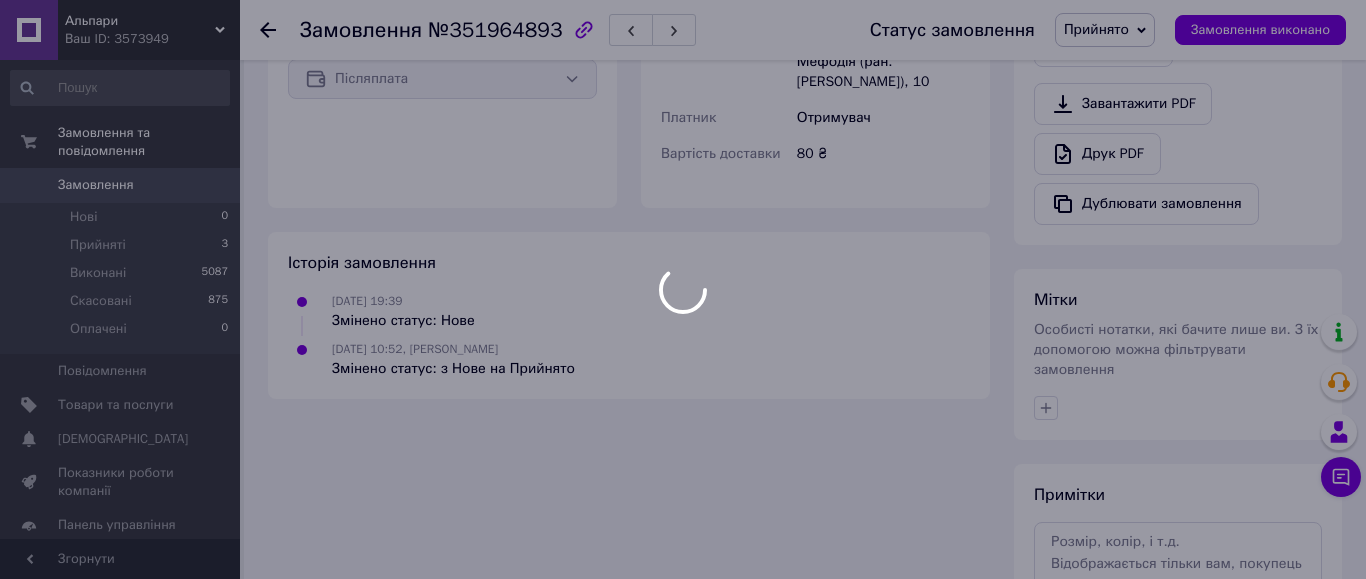 click at bounding box center (683, 289) 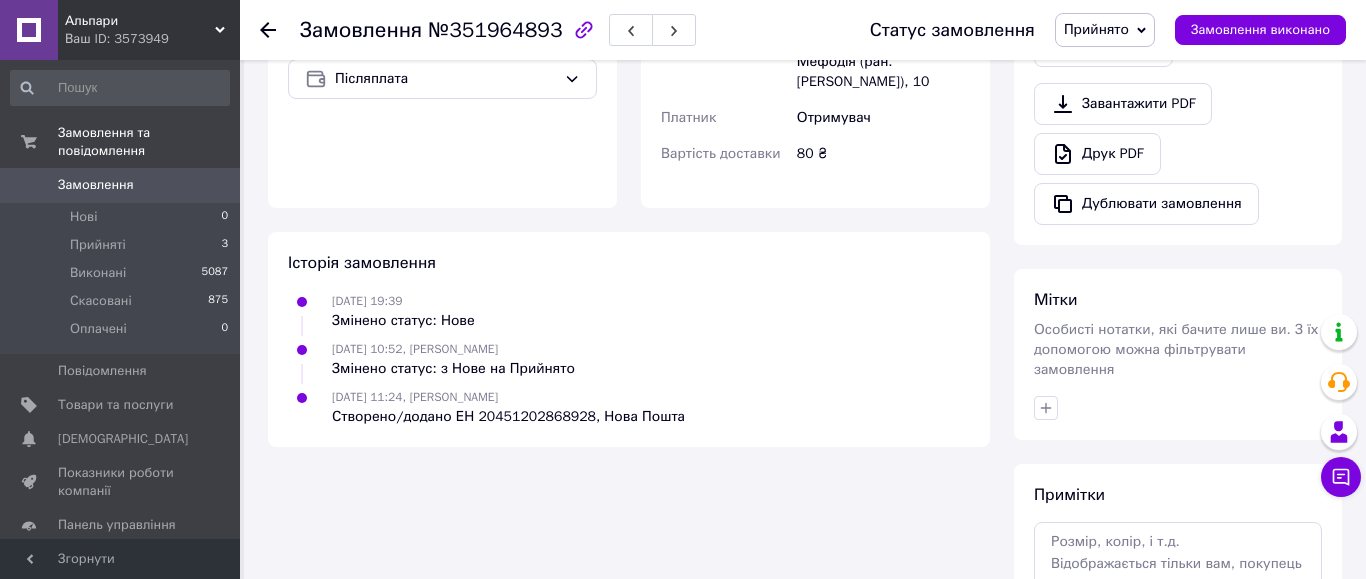 click on "Прийнято" at bounding box center [1096, 29] 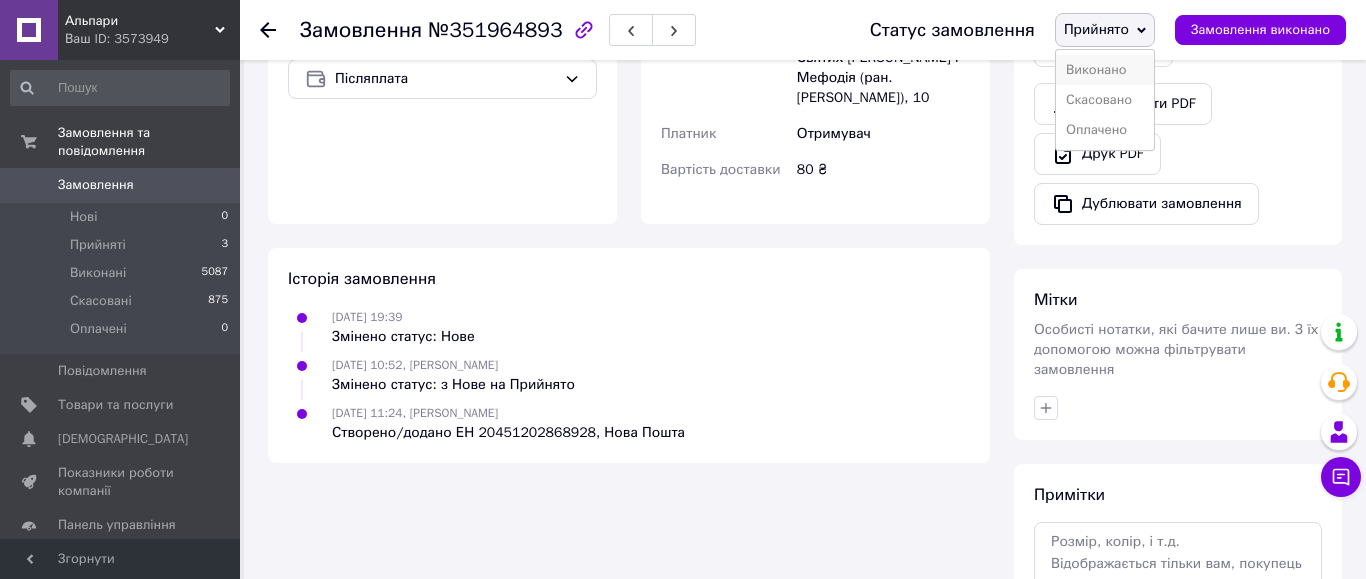 click on "Виконано" at bounding box center (1105, 70) 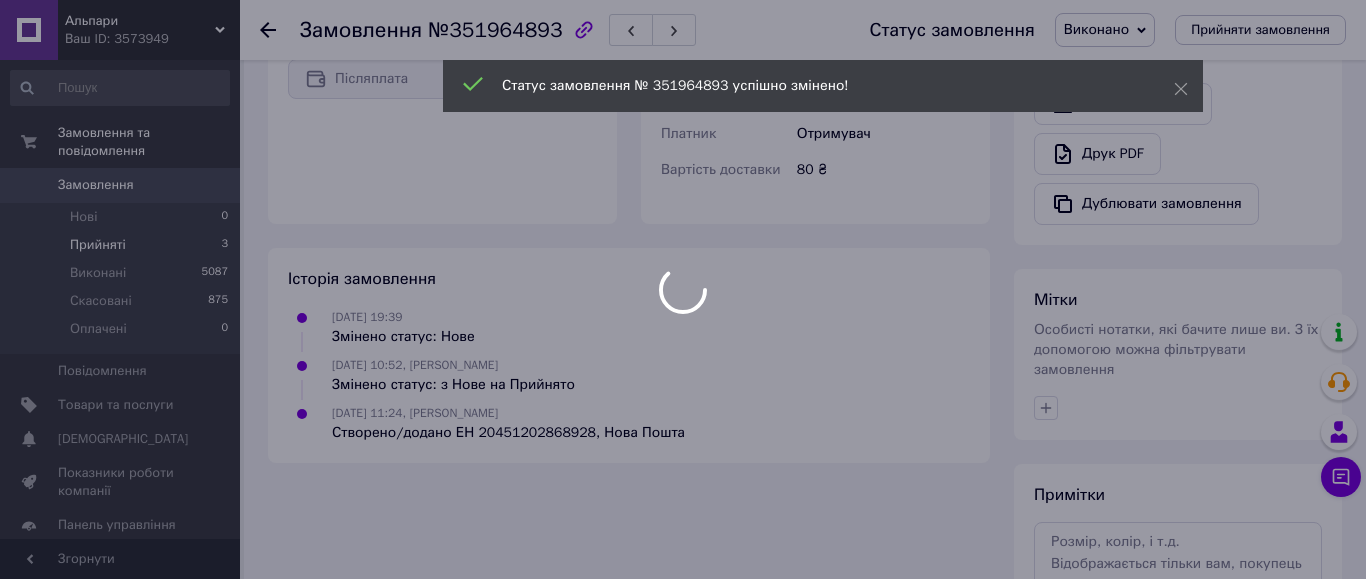 scroll, scrollTop: 666, scrollLeft: 0, axis: vertical 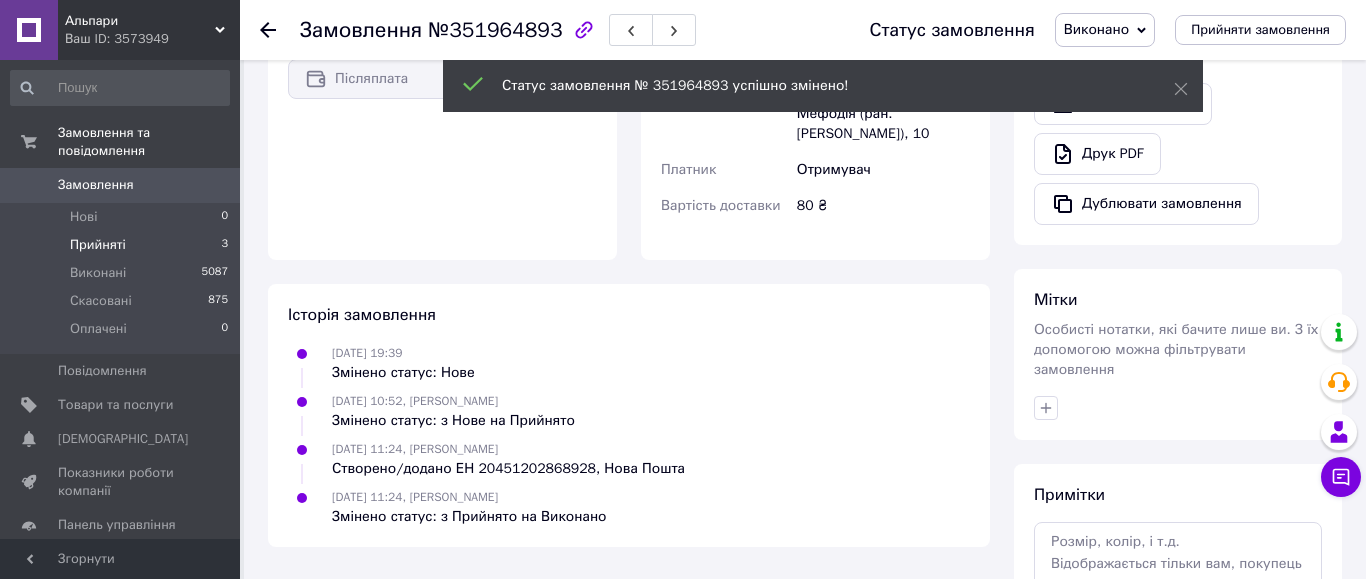 click on "Прийняті" at bounding box center [98, 245] 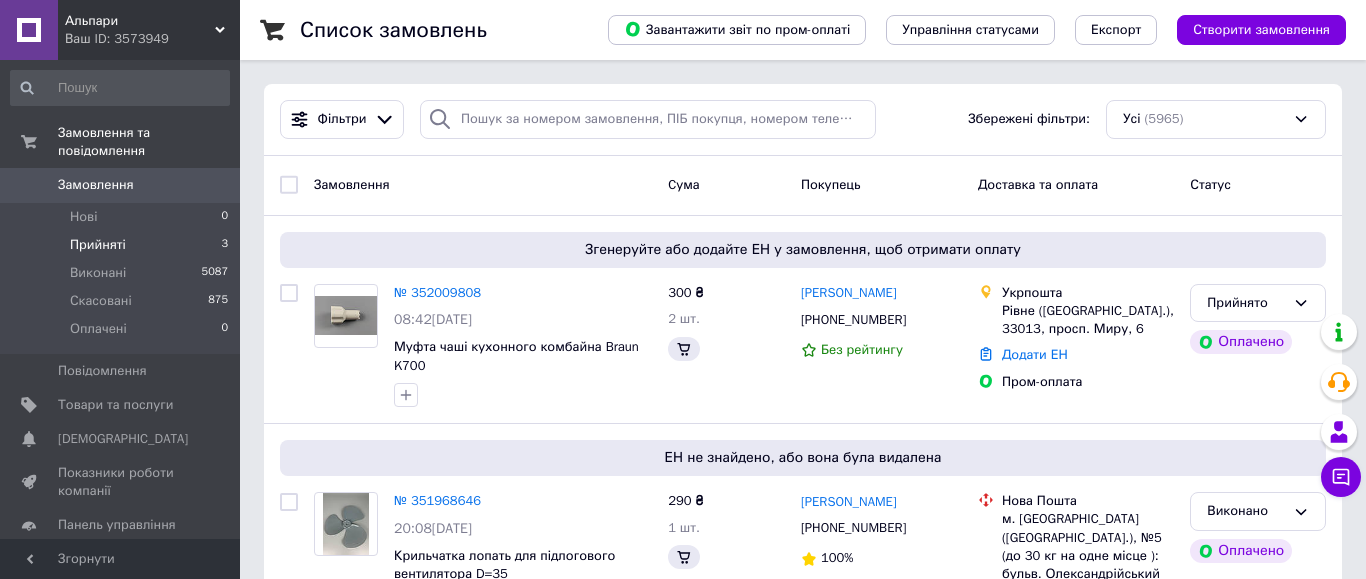 click on "Прийняті 3" at bounding box center [120, 245] 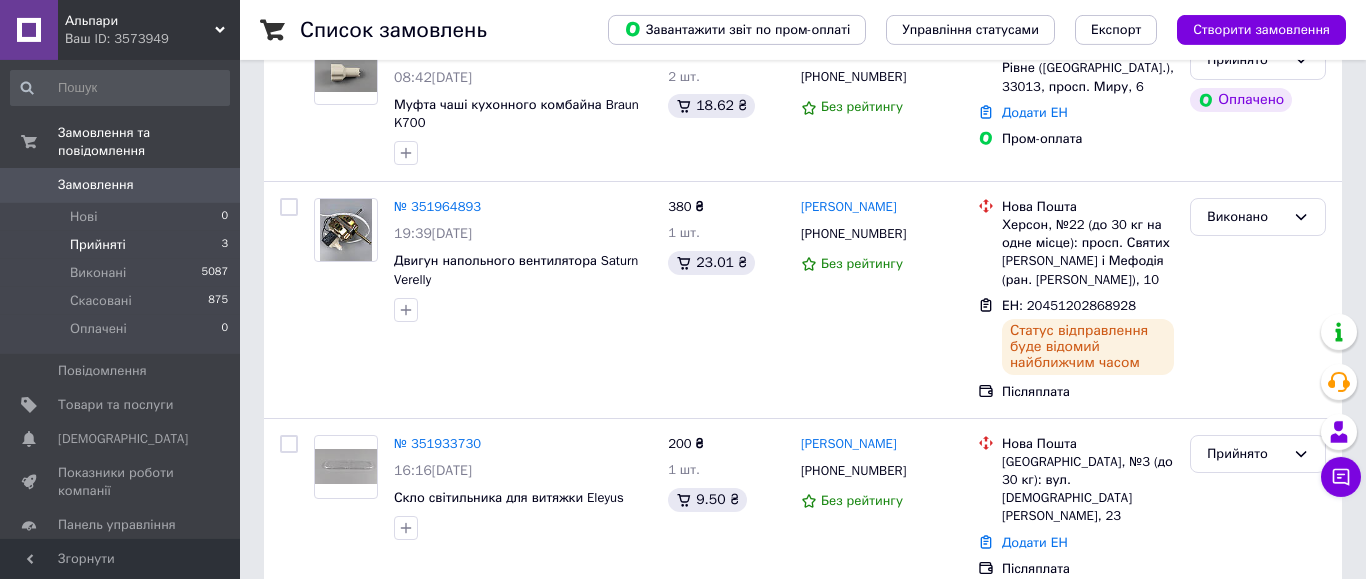 scroll, scrollTop: 335, scrollLeft: 0, axis: vertical 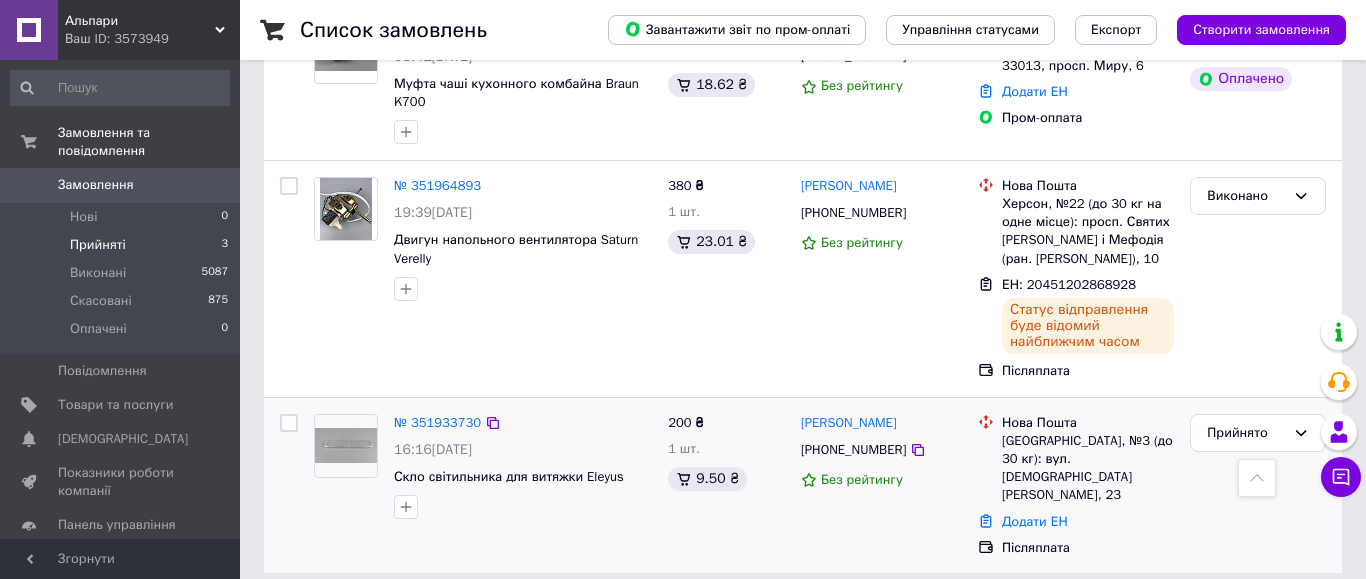 click at bounding box center [289, 423] 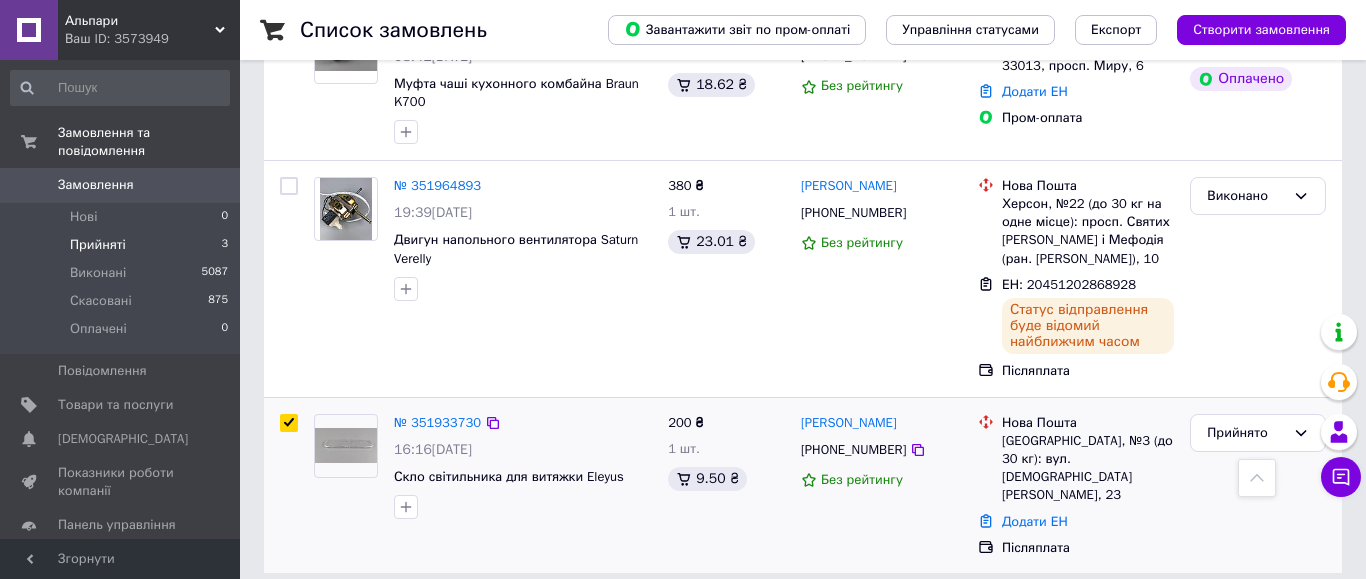 checkbox on "true" 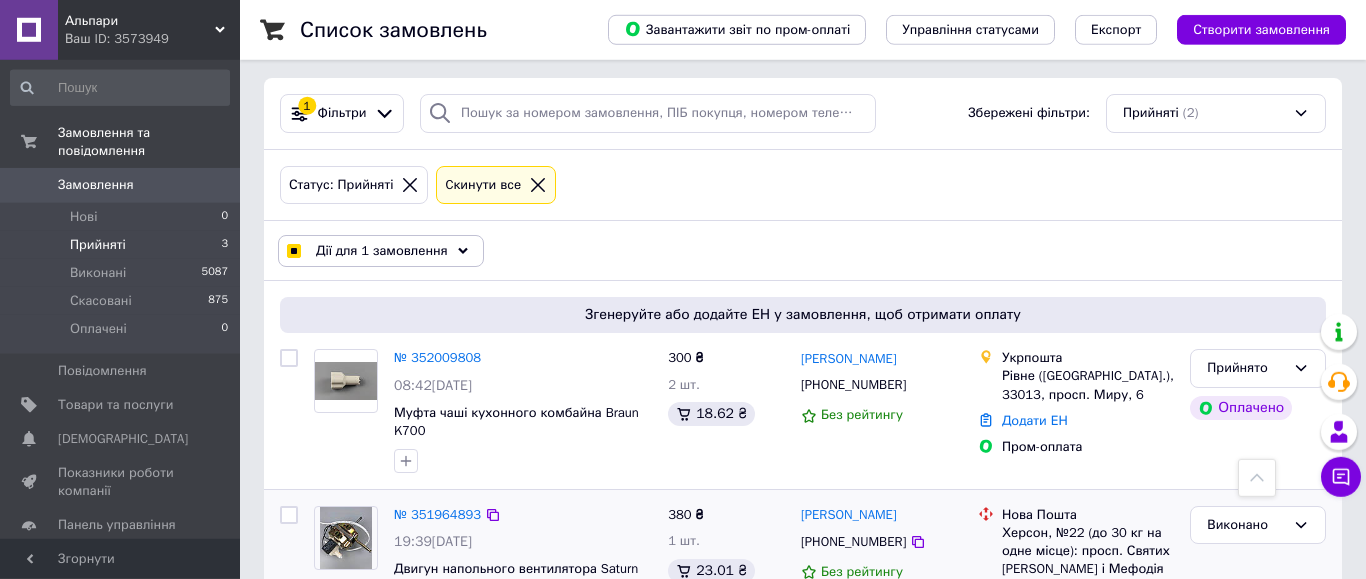 scroll, scrollTop: 0, scrollLeft: 0, axis: both 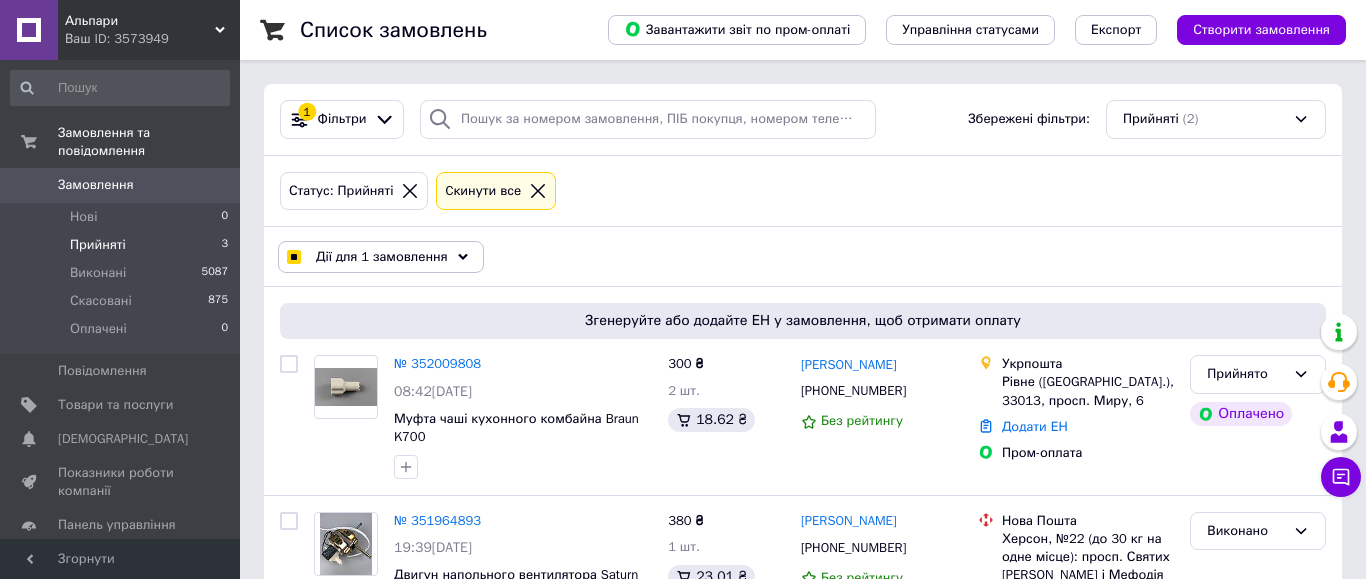 click on "Дії для 1 замовлення" at bounding box center (382, 257) 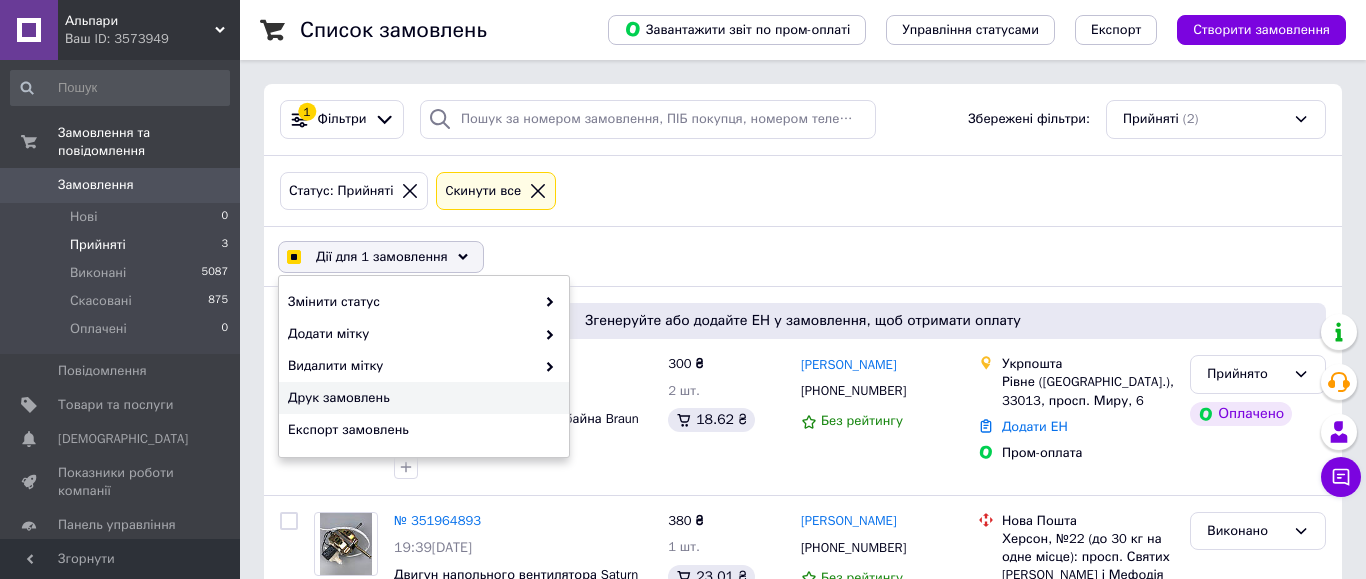 click on "Друк замовлень" at bounding box center (424, 398) 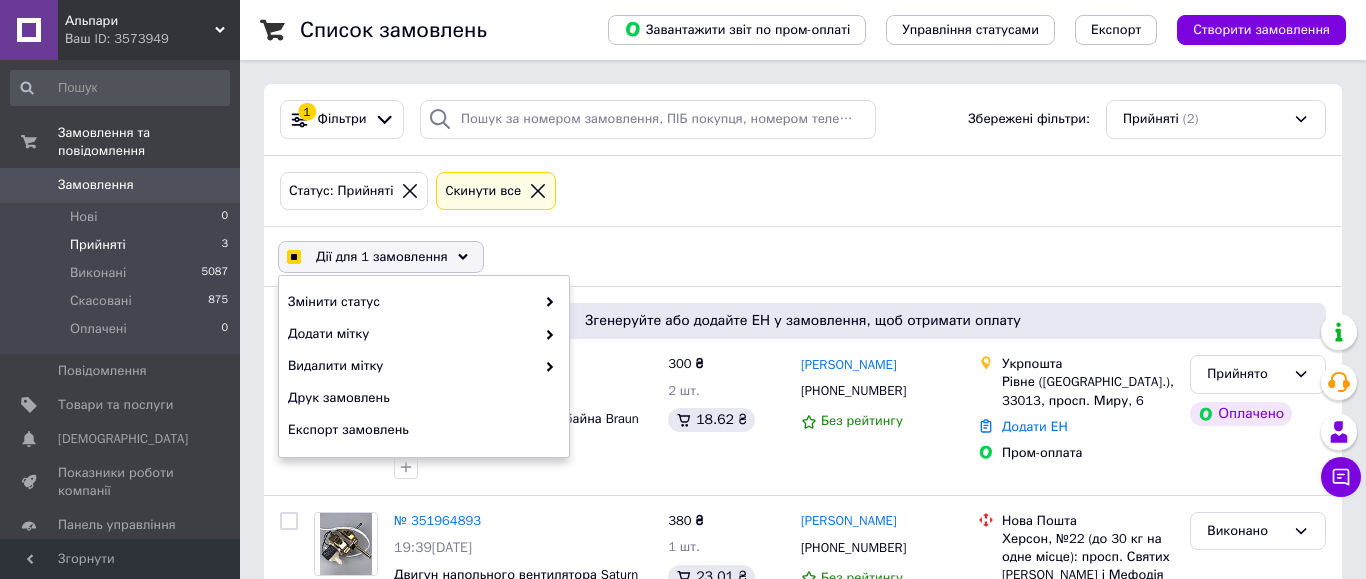 click on "Статус: Прийняті Cкинути все" at bounding box center (803, 191) 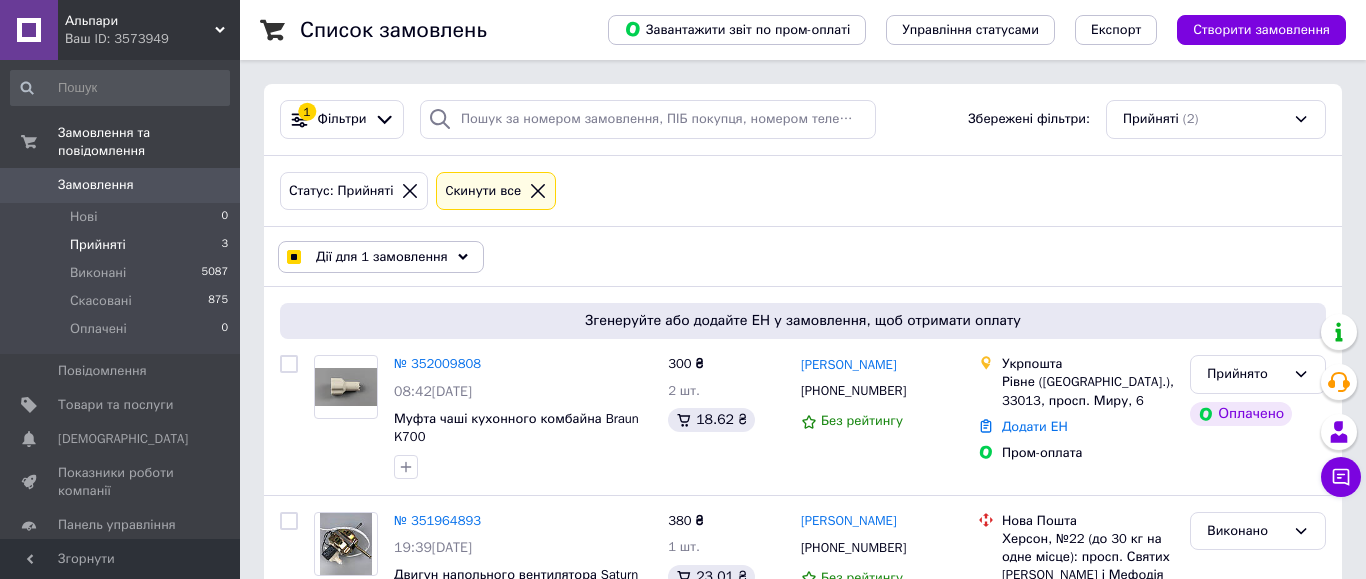 scroll, scrollTop: 335, scrollLeft: 0, axis: vertical 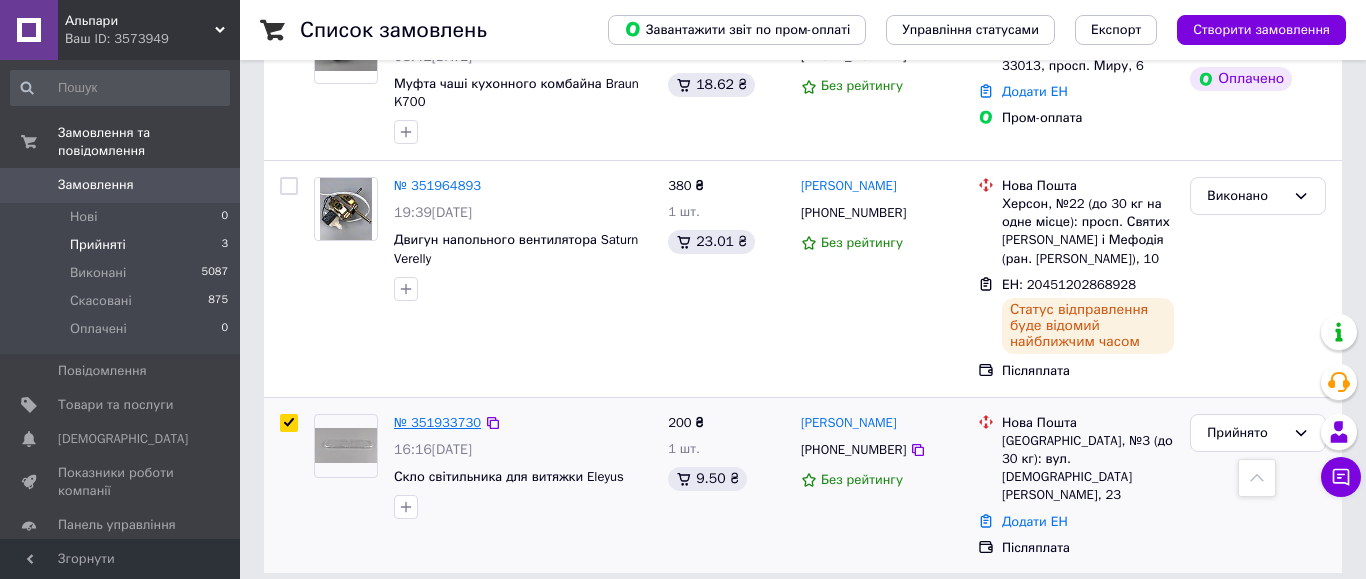 click on "№ 351933730" at bounding box center [437, 422] 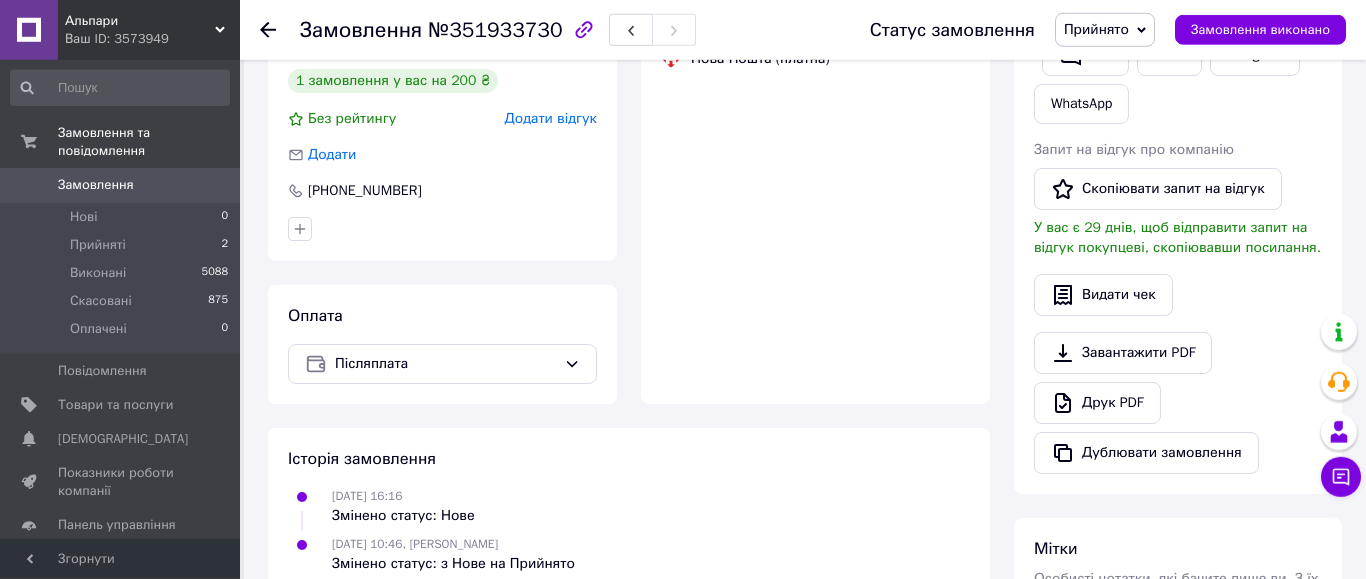 scroll, scrollTop: 702, scrollLeft: 0, axis: vertical 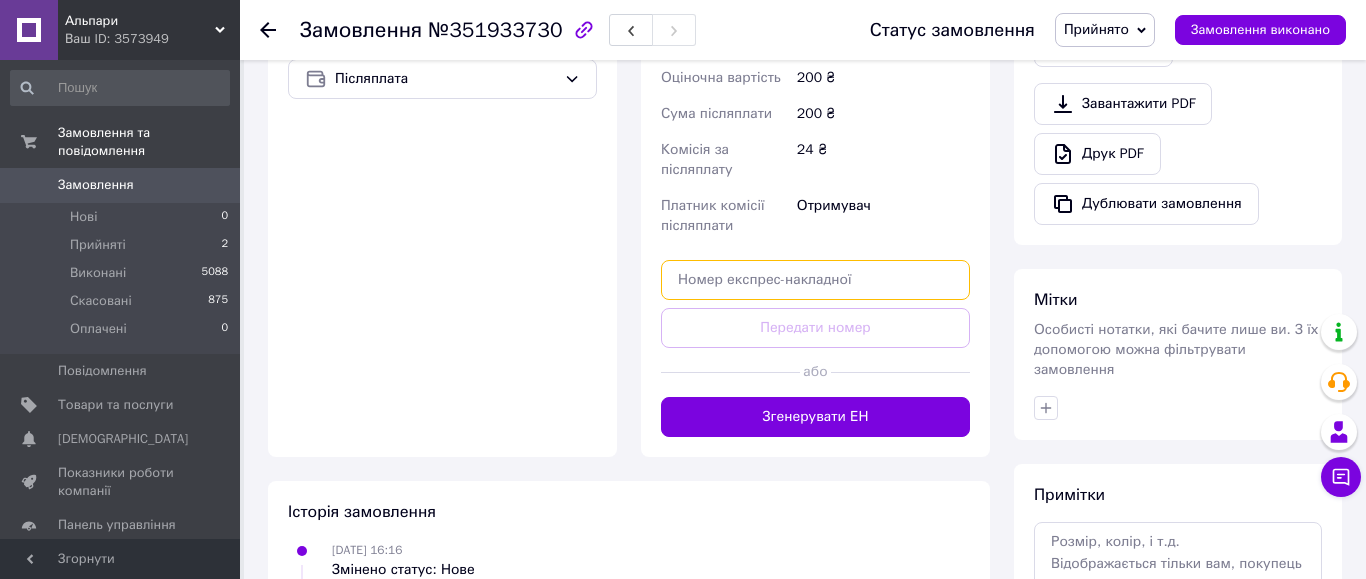 click at bounding box center [815, 280] 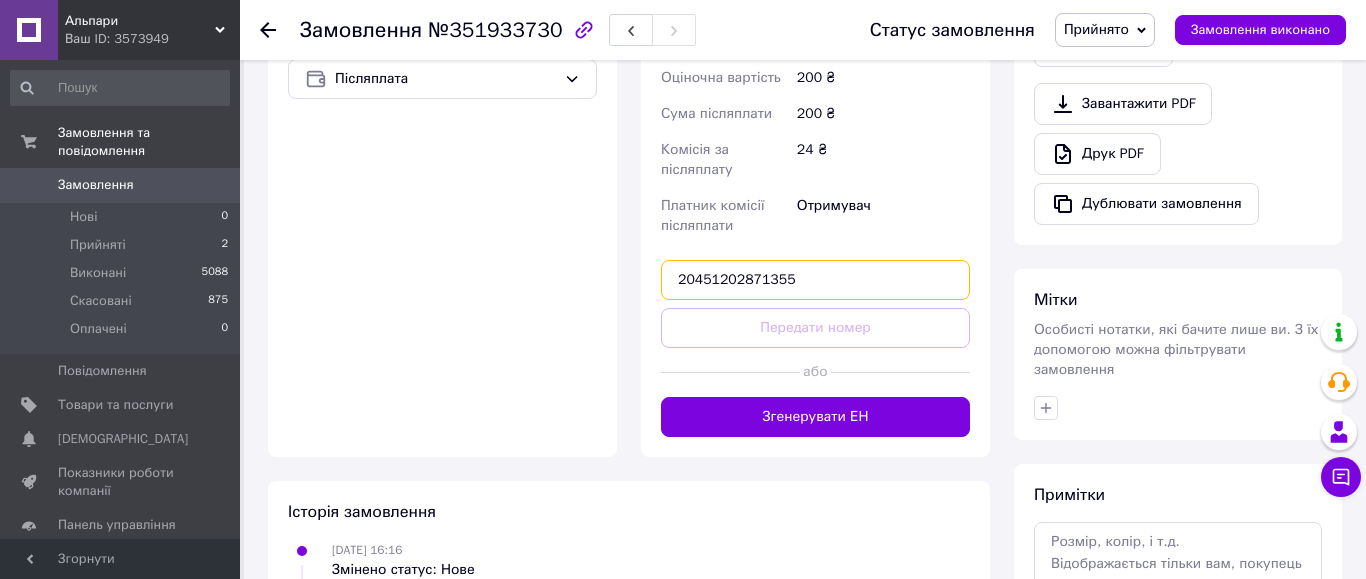 type on "20451202871355" 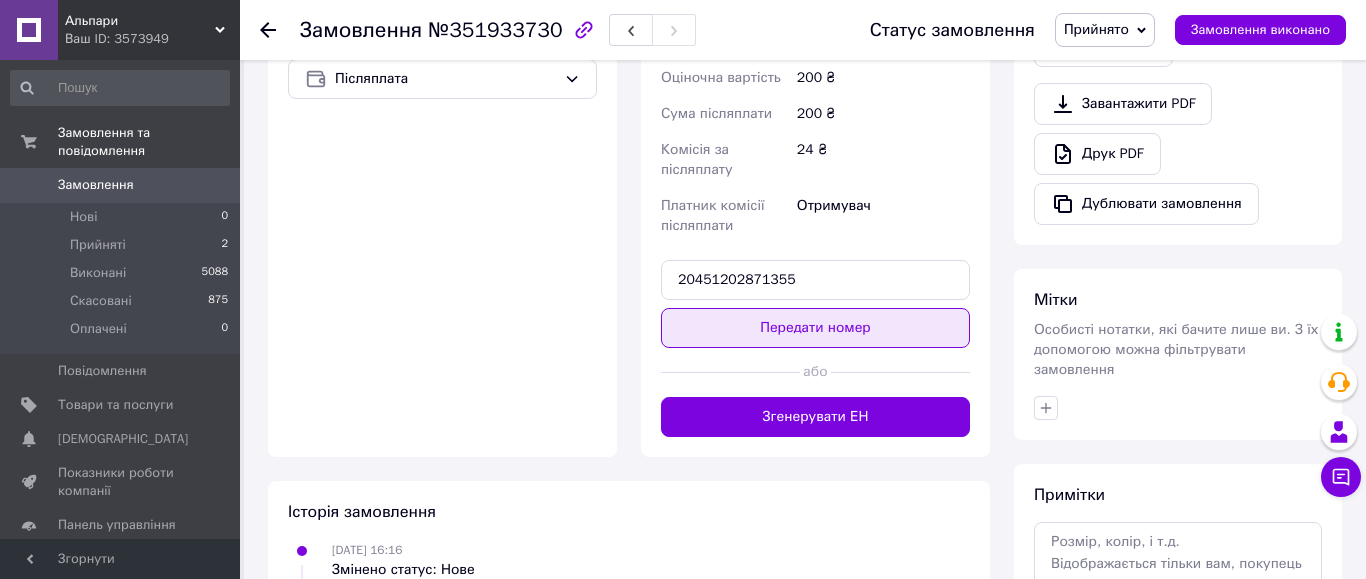click on "Передати номер" at bounding box center [815, 328] 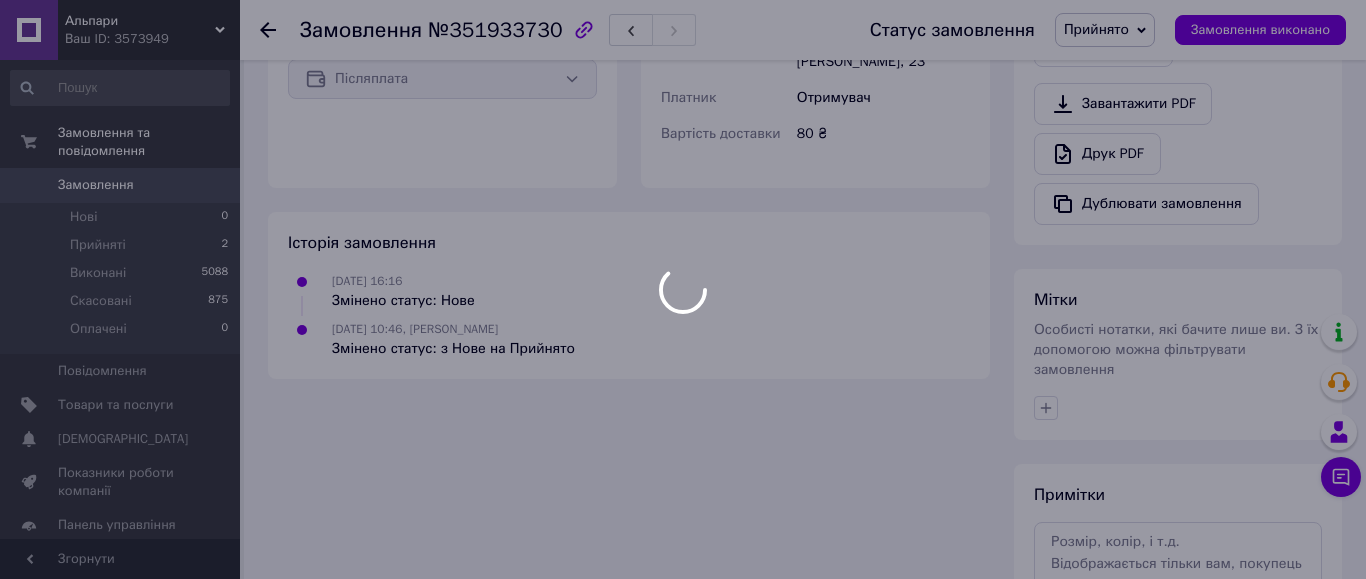 click at bounding box center [683, 289] 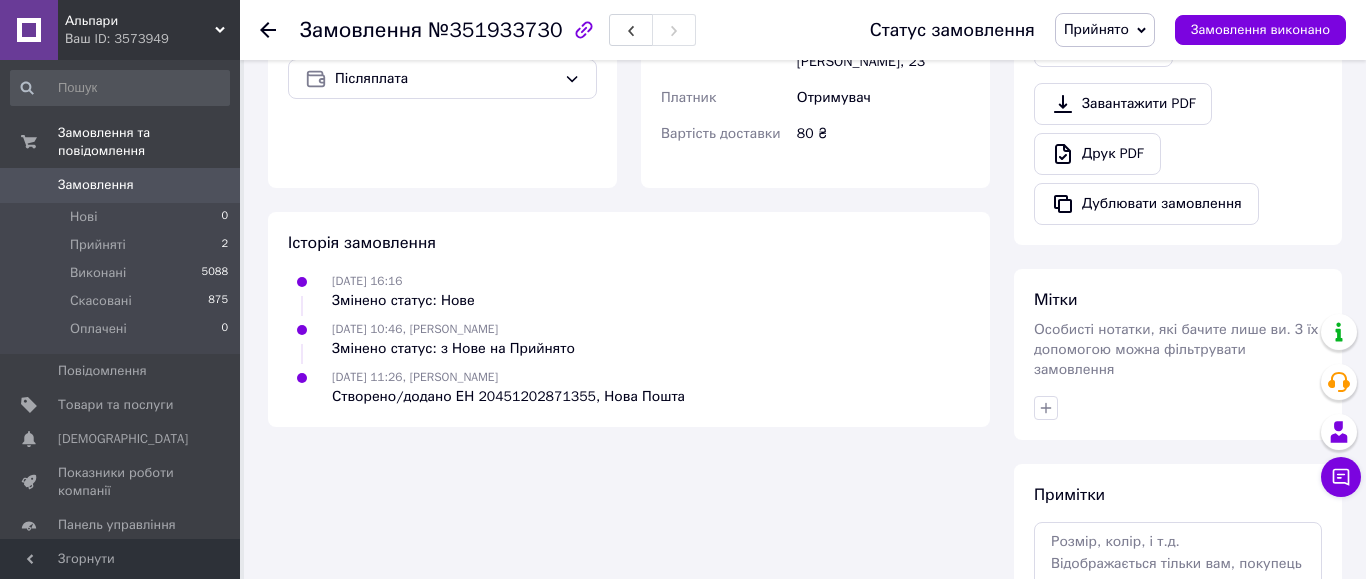 click on "Прийнято" at bounding box center [1096, 29] 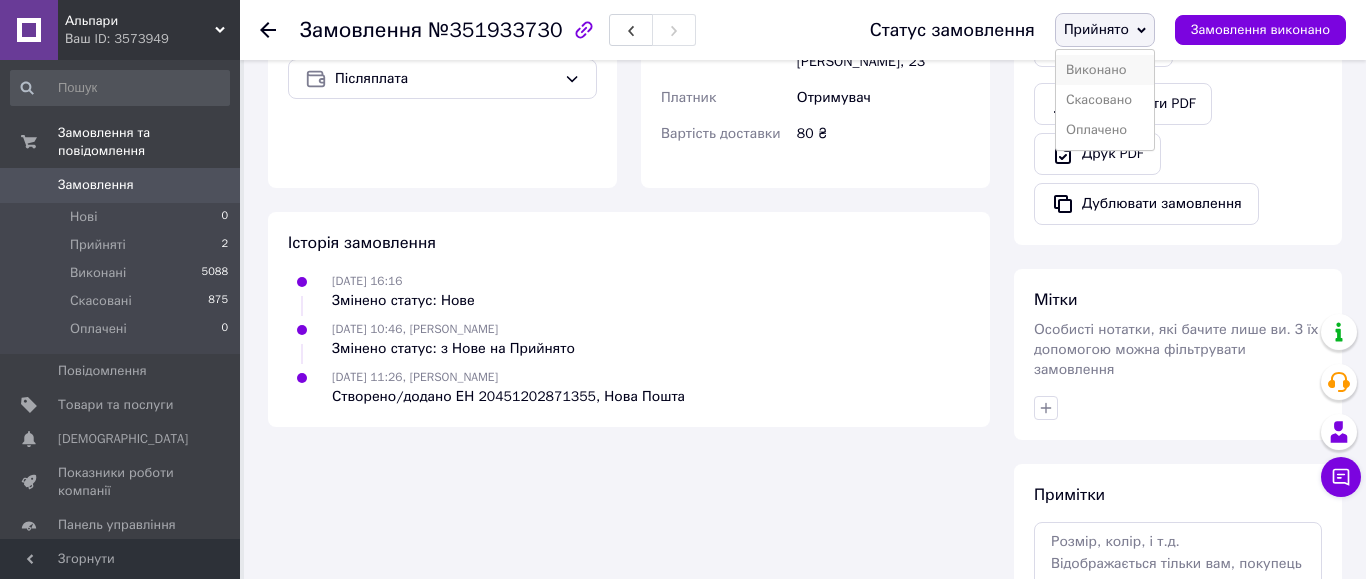 click on "Виконано" at bounding box center (1105, 70) 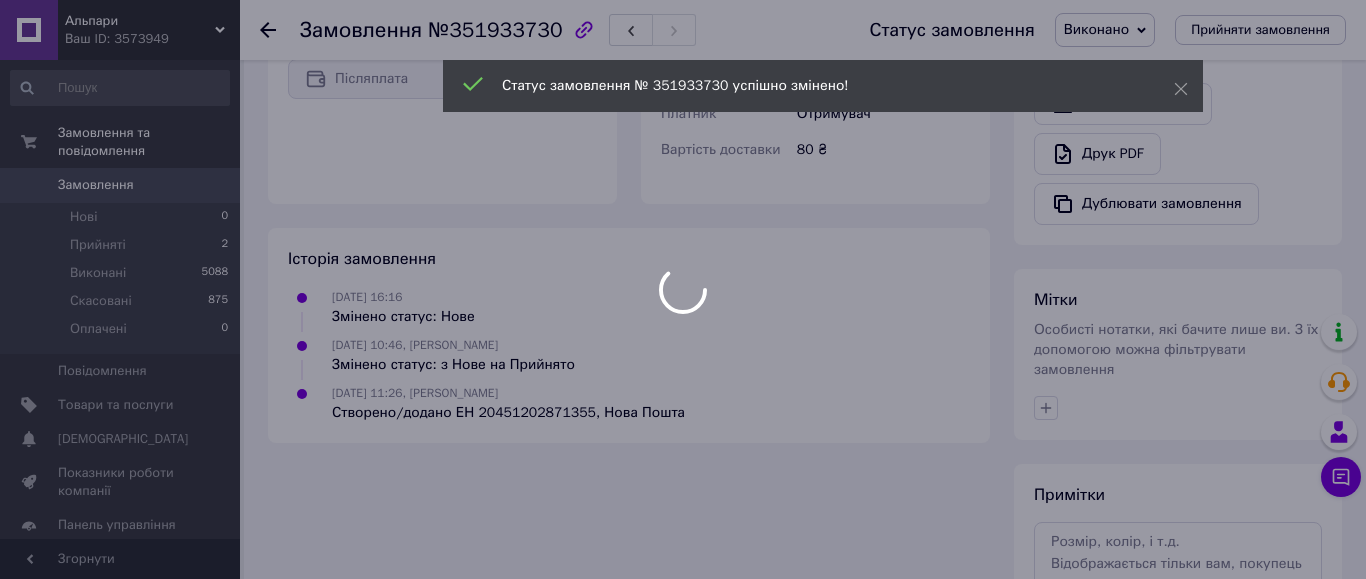 click at bounding box center [683, 289] 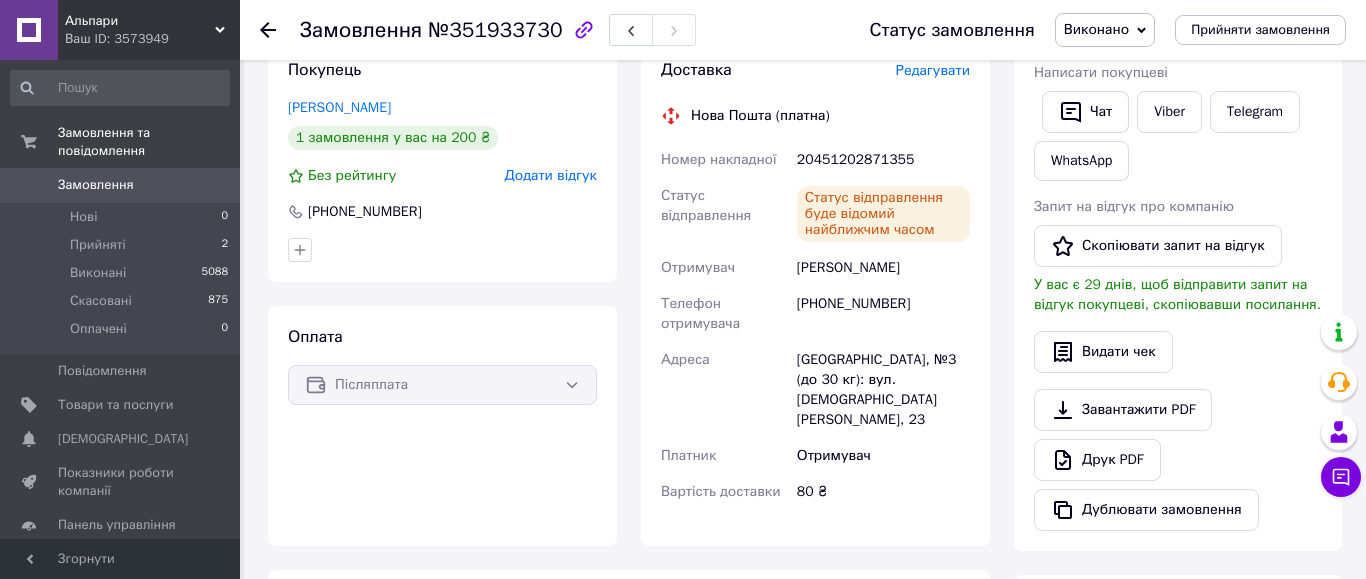 scroll, scrollTop: 54, scrollLeft: 0, axis: vertical 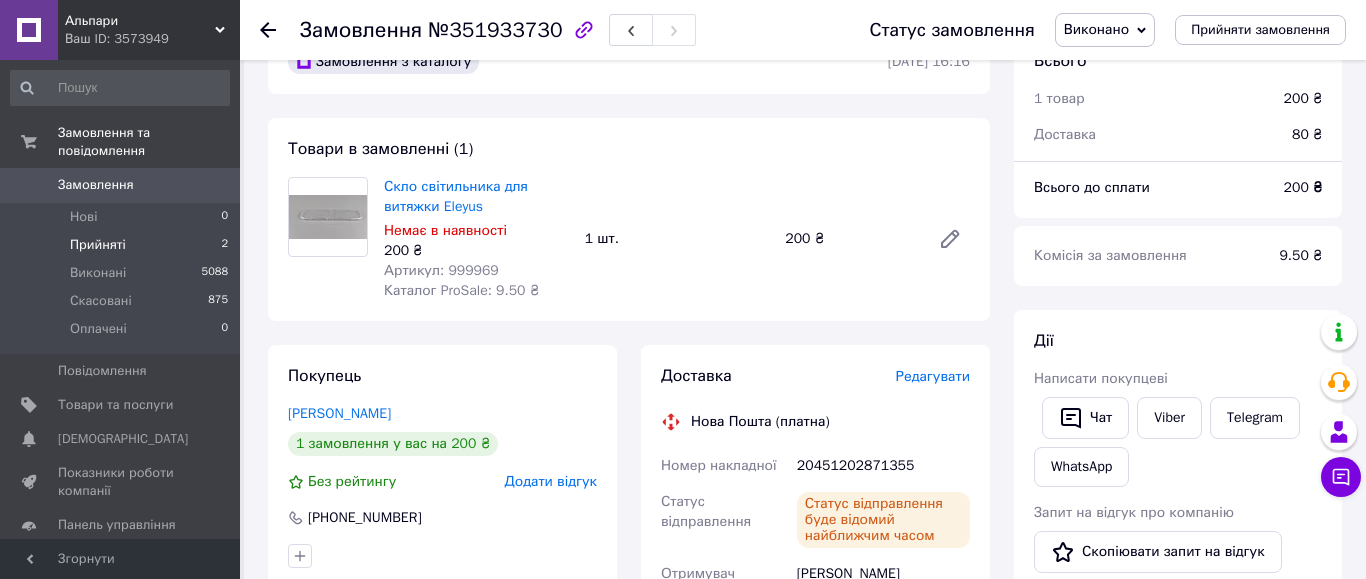 click on "Прийняті" at bounding box center (98, 245) 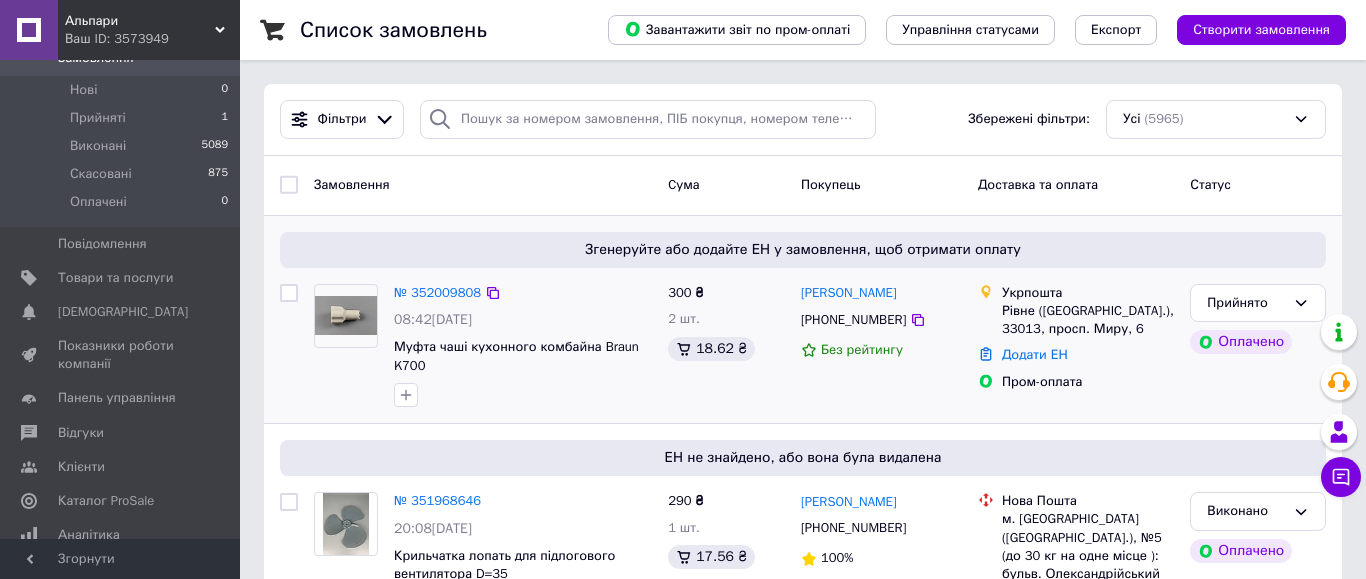 scroll, scrollTop: 306, scrollLeft: 0, axis: vertical 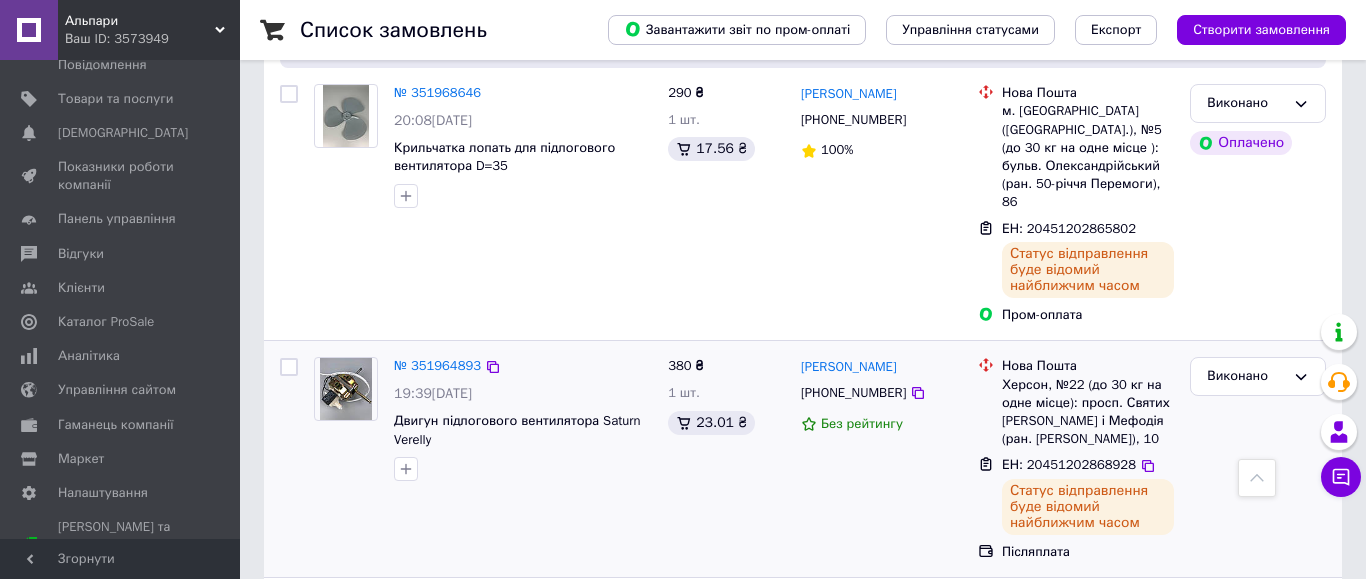 click at bounding box center [289, 367] 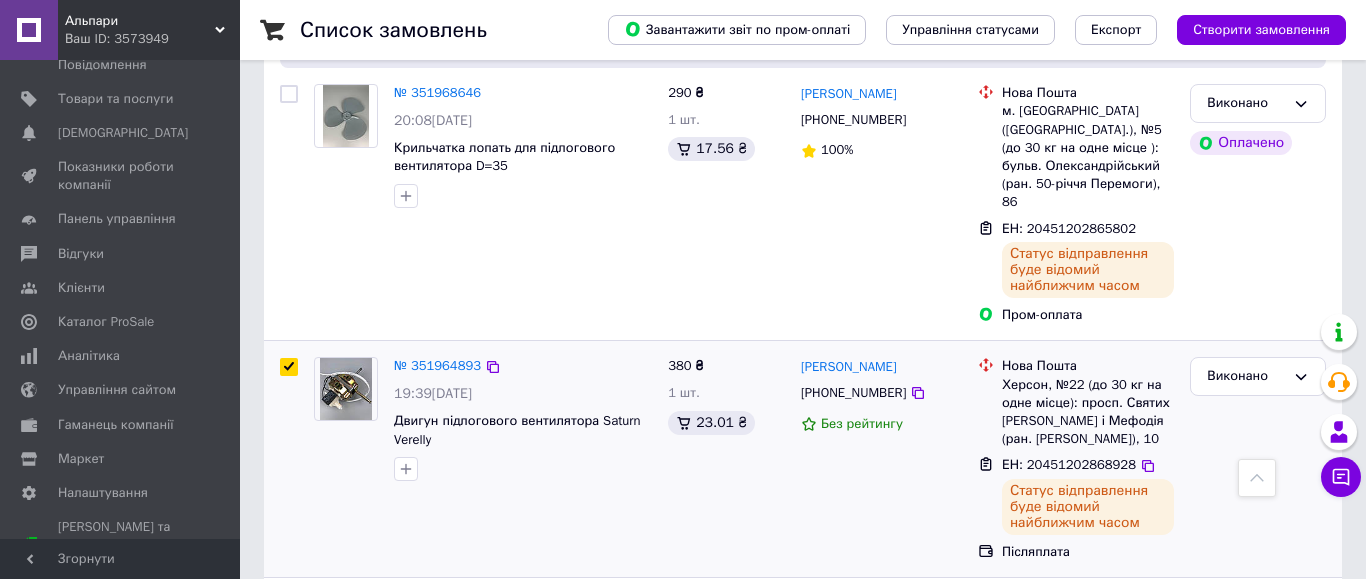 checkbox on "true" 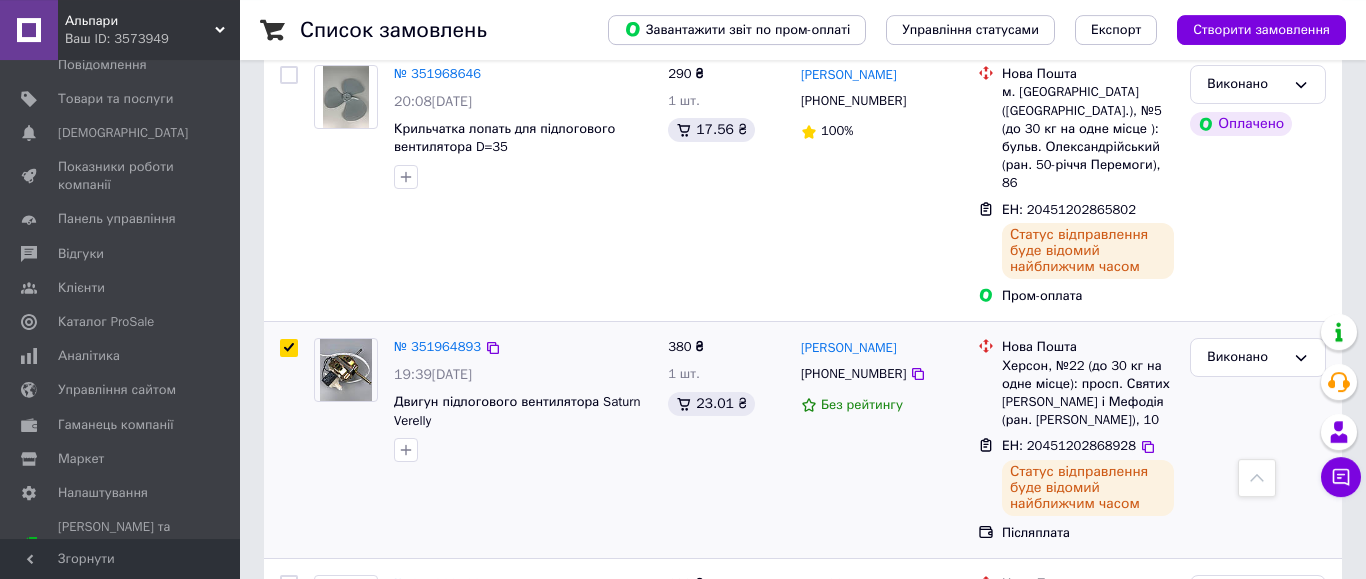 scroll, scrollTop: 0, scrollLeft: 0, axis: both 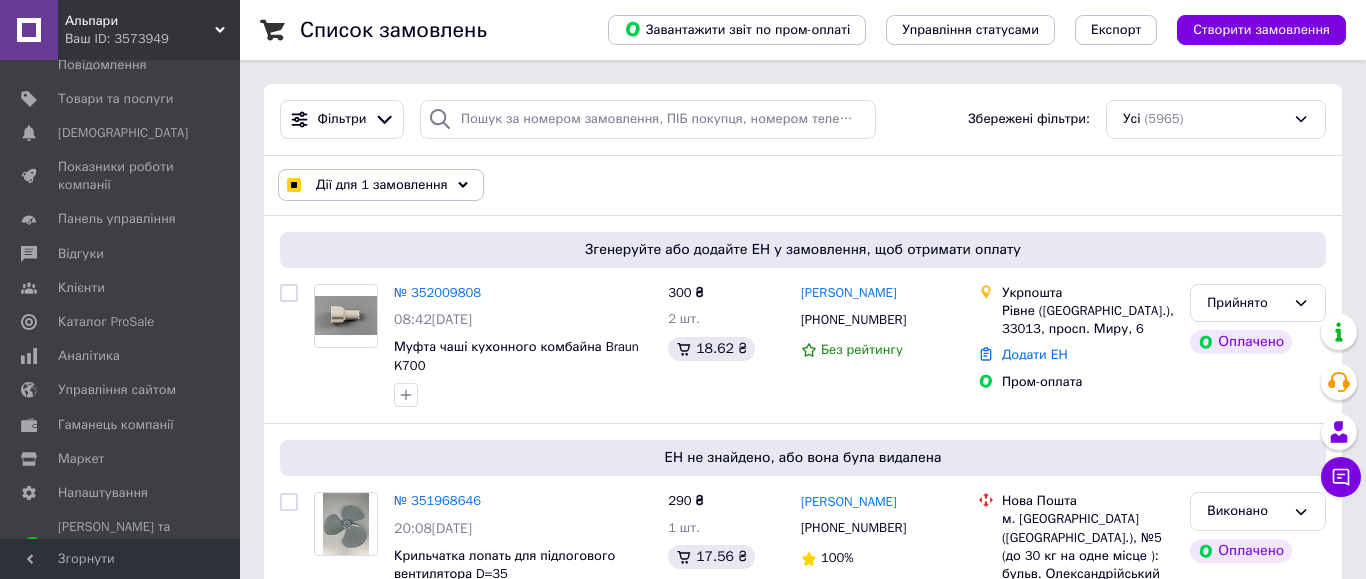 click on "Дії для 1 замовлення" at bounding box center (382, 185) 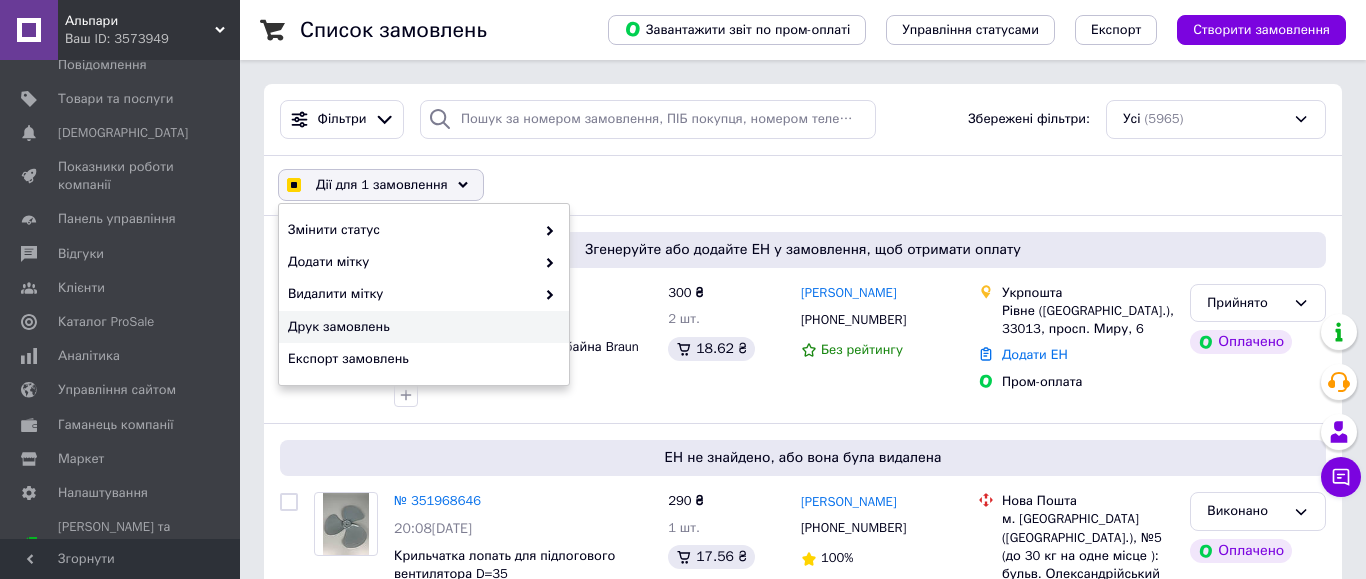 click on "Друк замовлень" at bounding box center (421, 327) 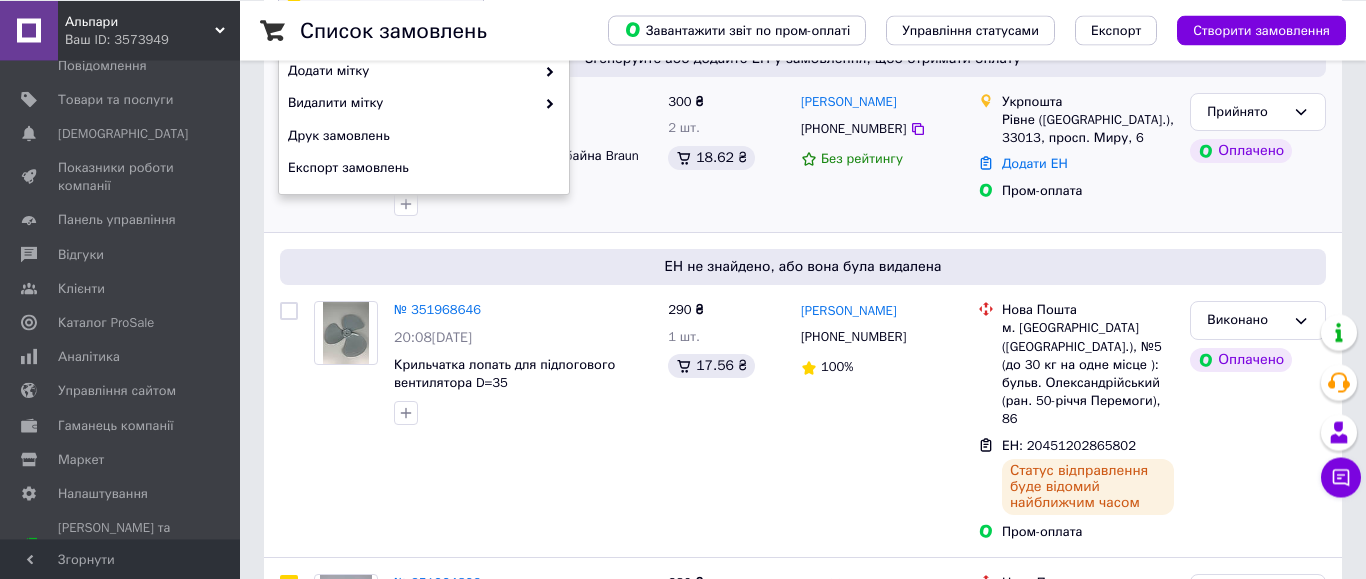 scroll, scrollTop: 204, scrollLeft: 0, axis: vertical 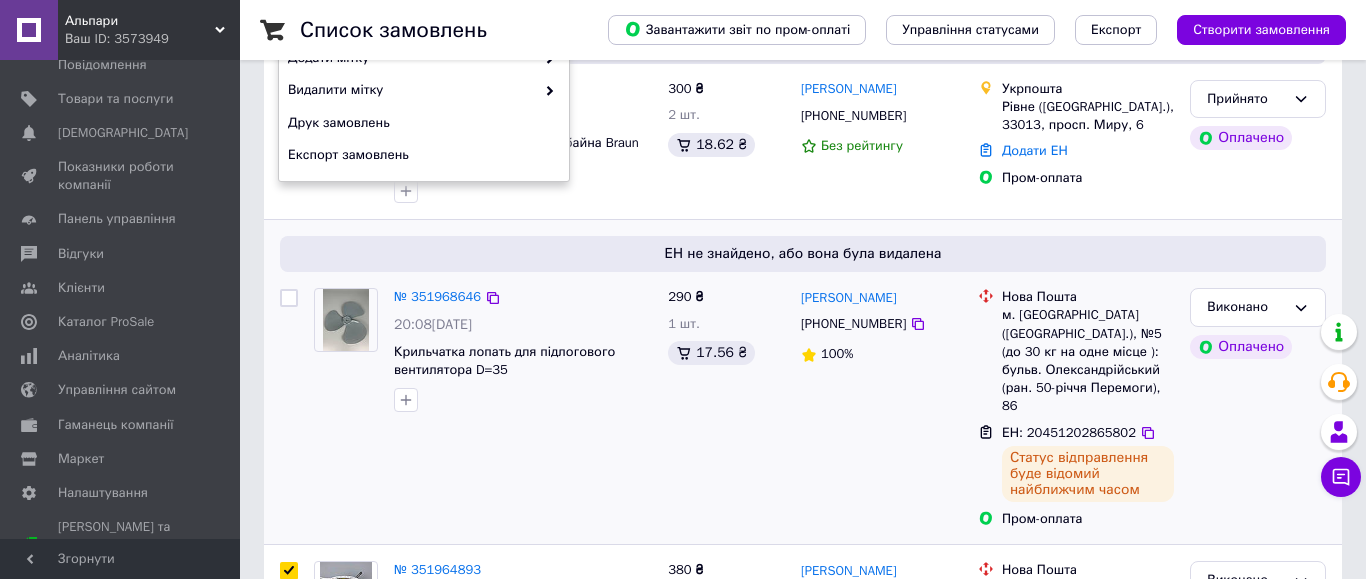 click at bounding box center [523, 400] 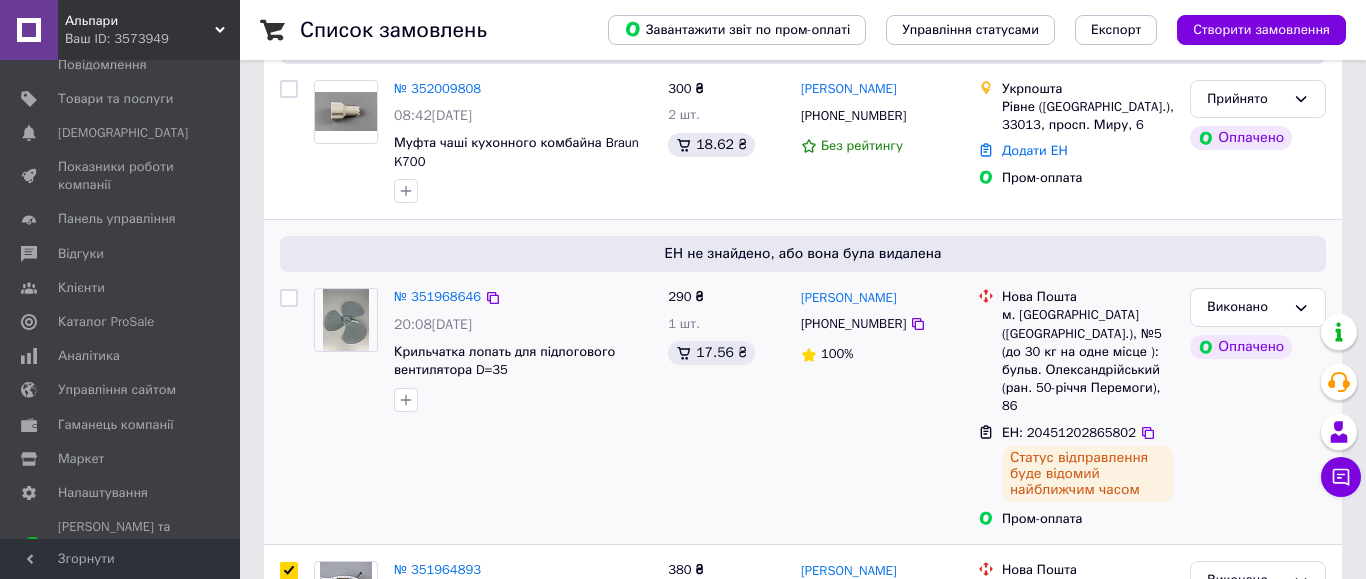 click at bounding box center [289, 298] 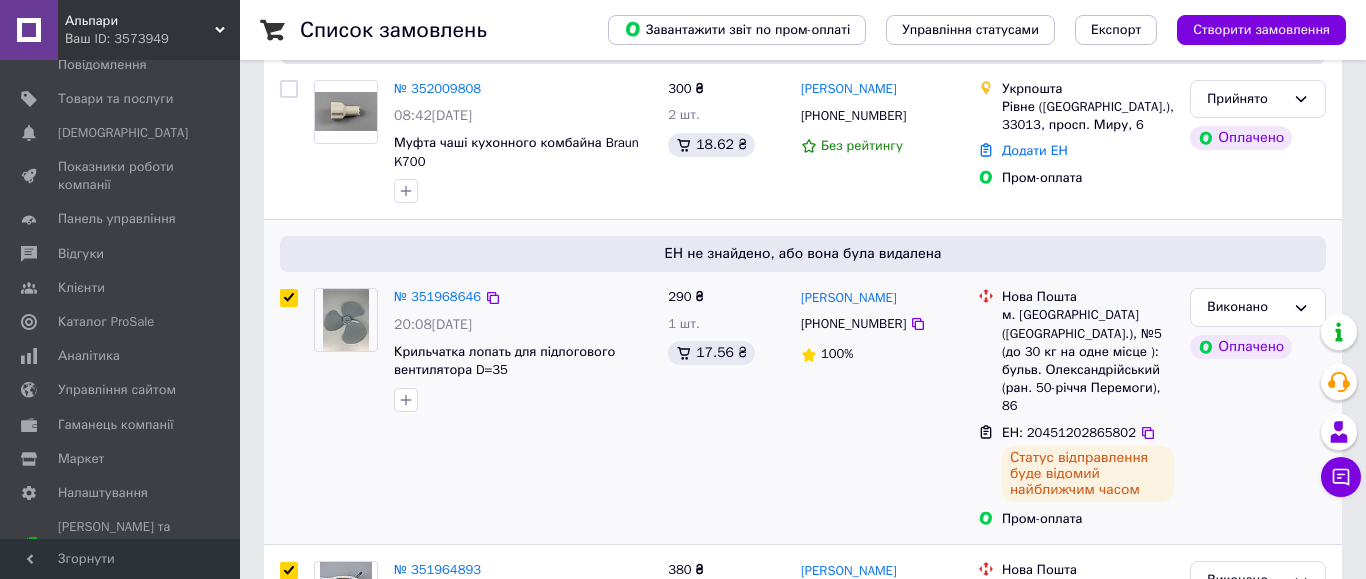 checkbox on "true" 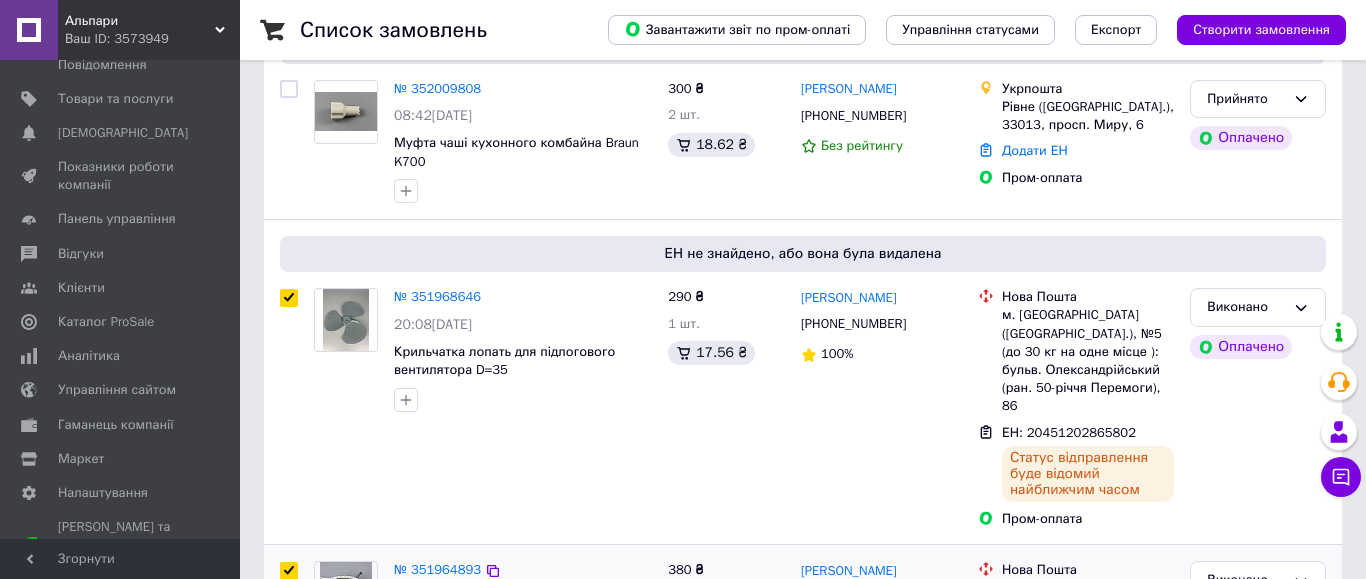 click at bounding box center [289, 571] 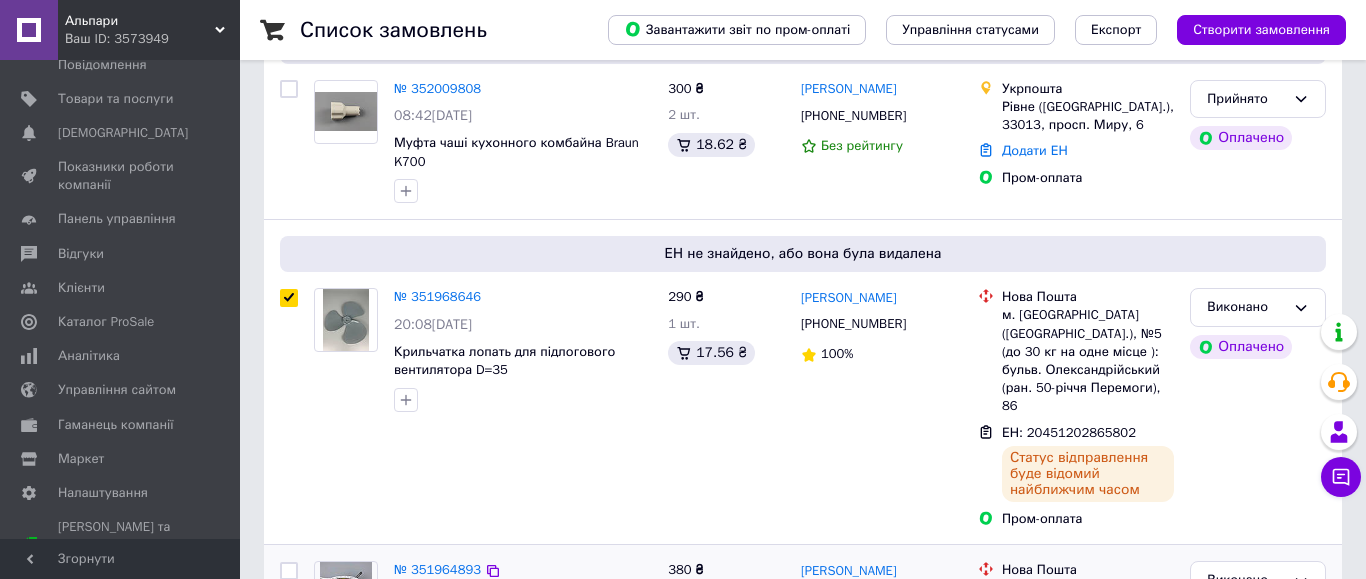 checkbox on "false" 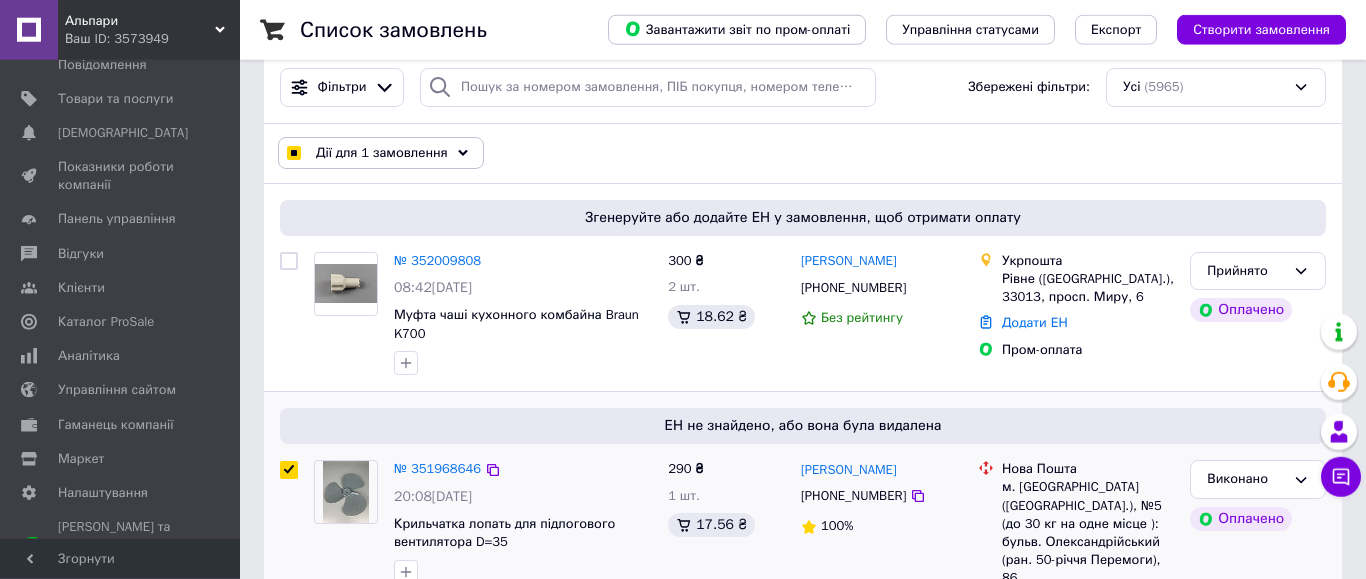 scroll, scrollTop: 0, scrollLeft: 0, axis: both 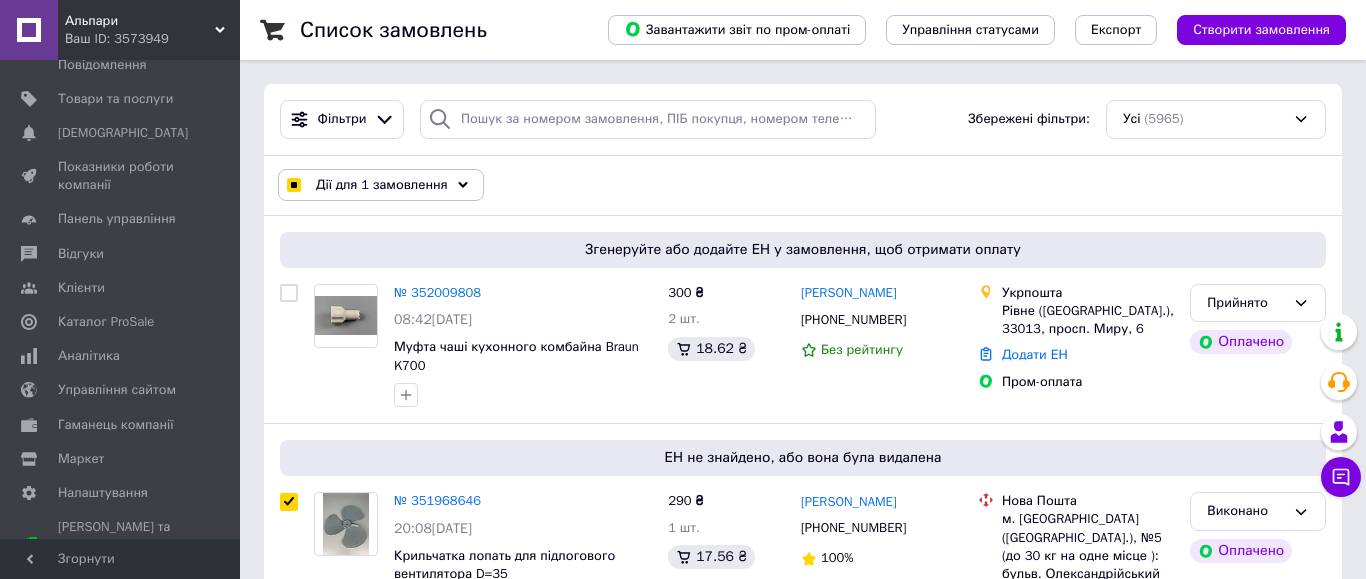 click on "Дії для 1 замовлення" at bounding box center (381, 185) 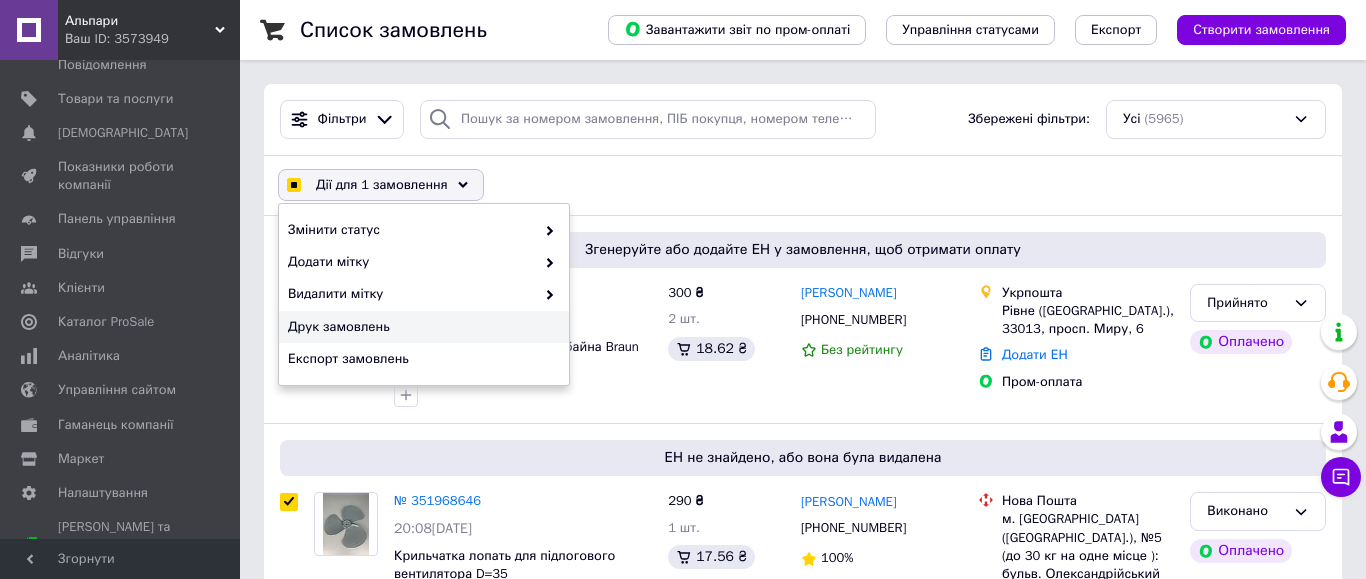 click on "Друк замовлень" at bounding box center (421, 327) 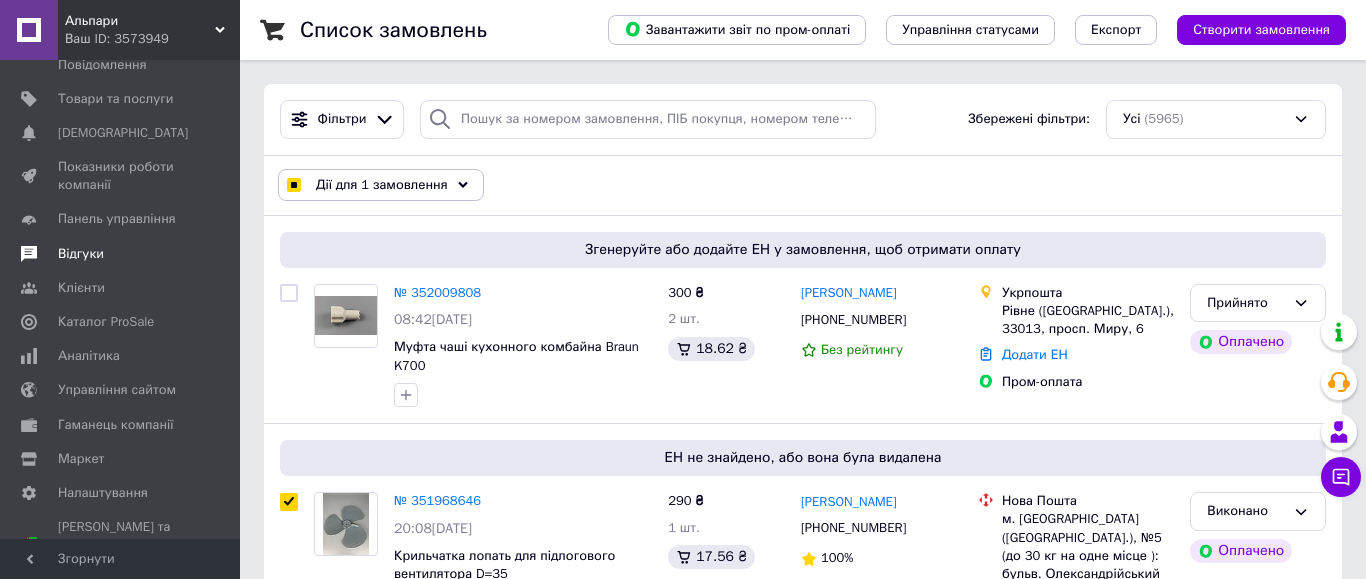 scroll, scrollTop: 0, scrollLeft: 0, axis: both 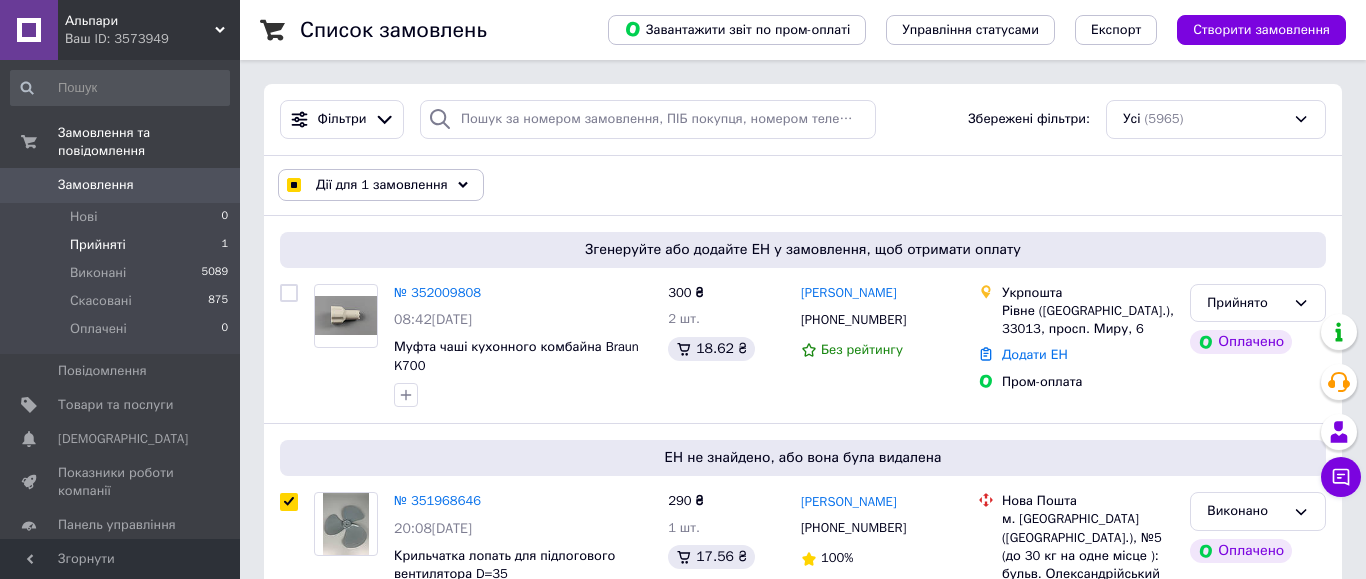 click on "Прийняті 1" at bounding box center (120, 245) 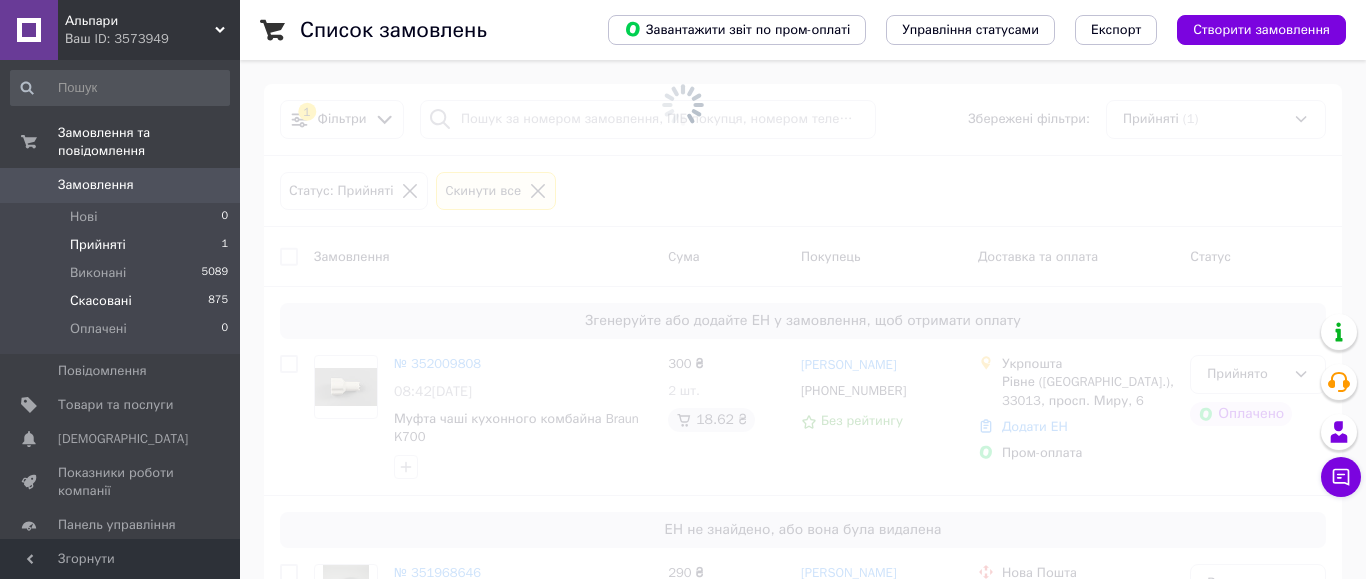 checkbox on "false" 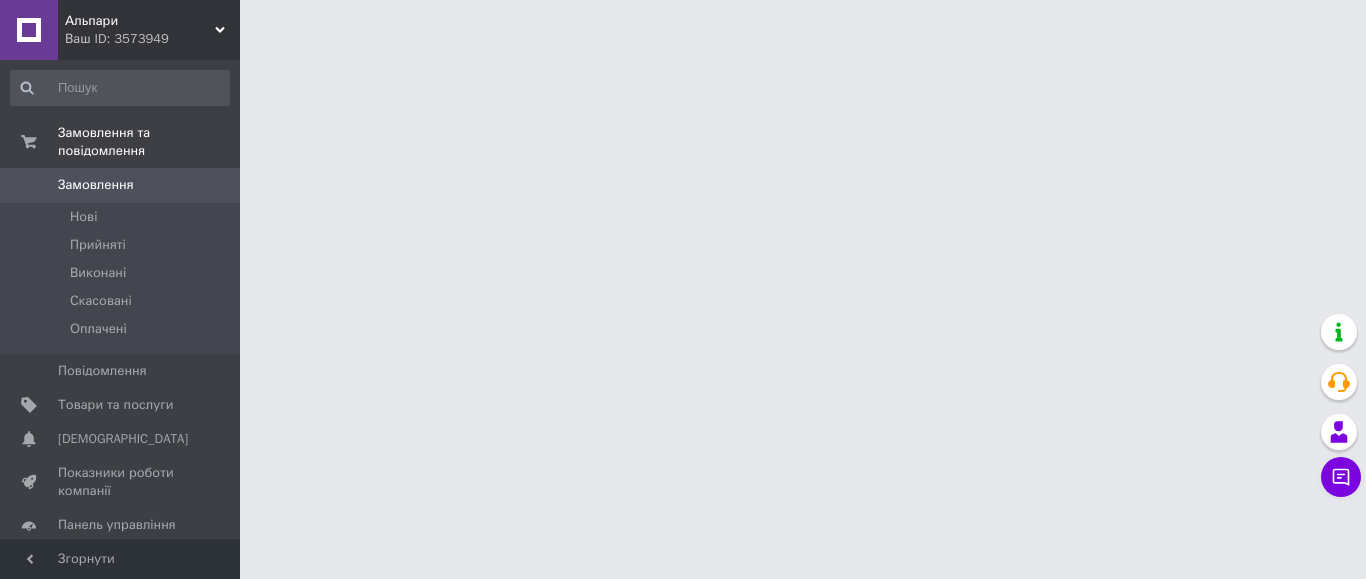 scroll, scrollTop: 0, scrollLeft: 0, axis: both 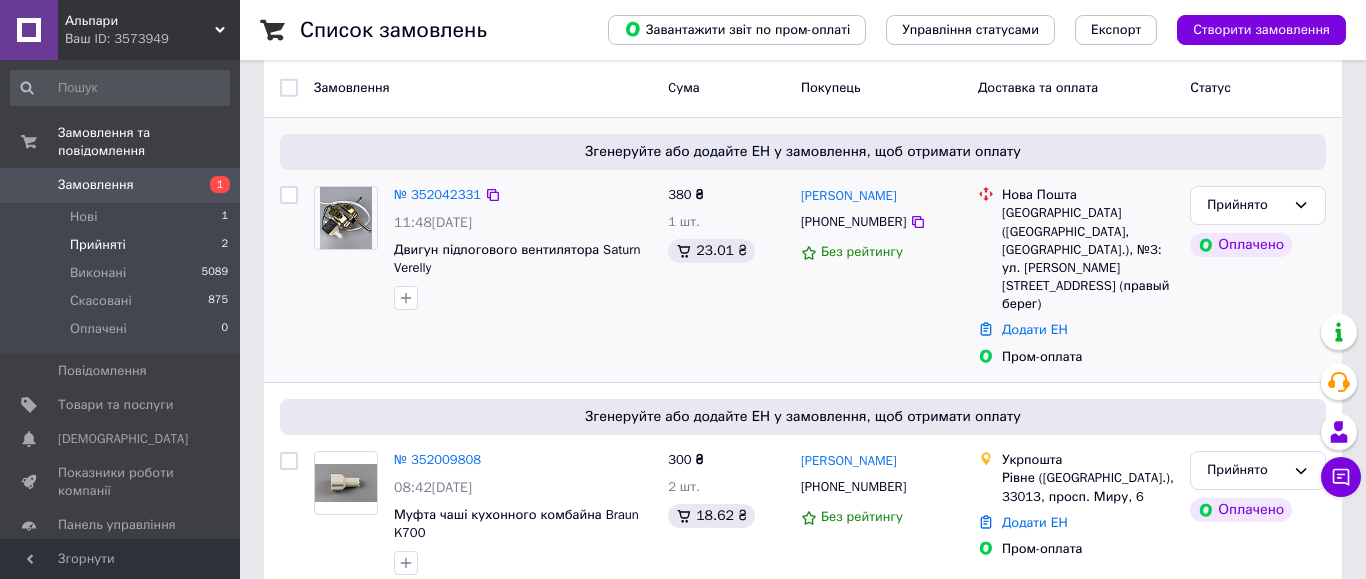 click at bounding box center (289, 195) 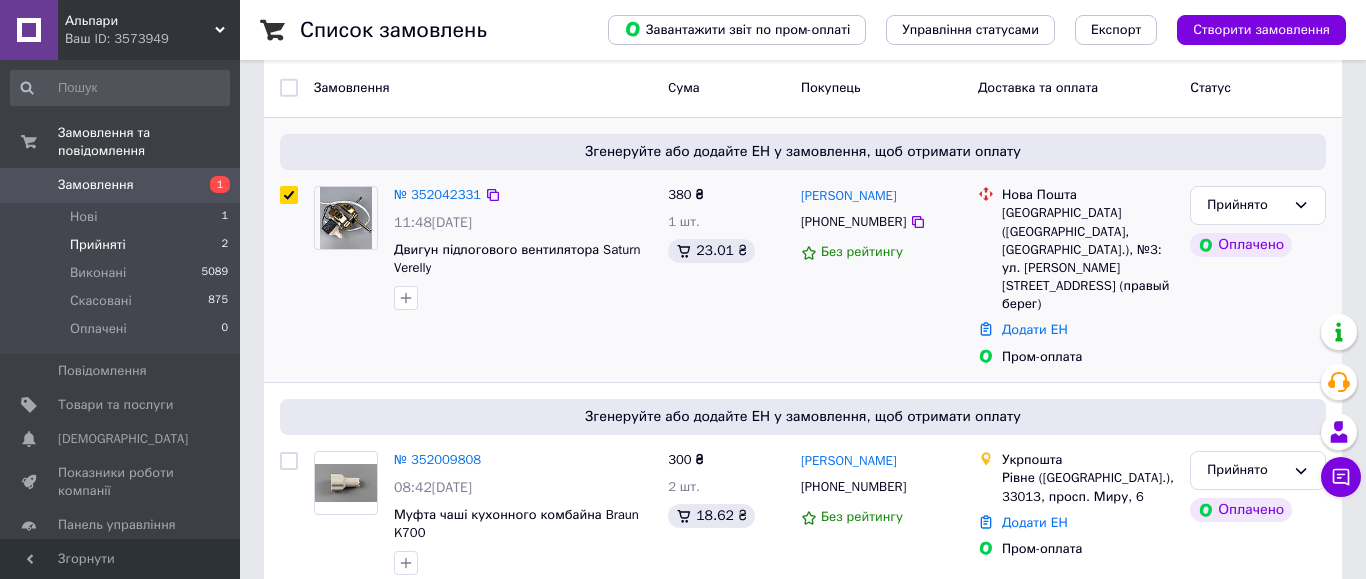 checkbox on "true" 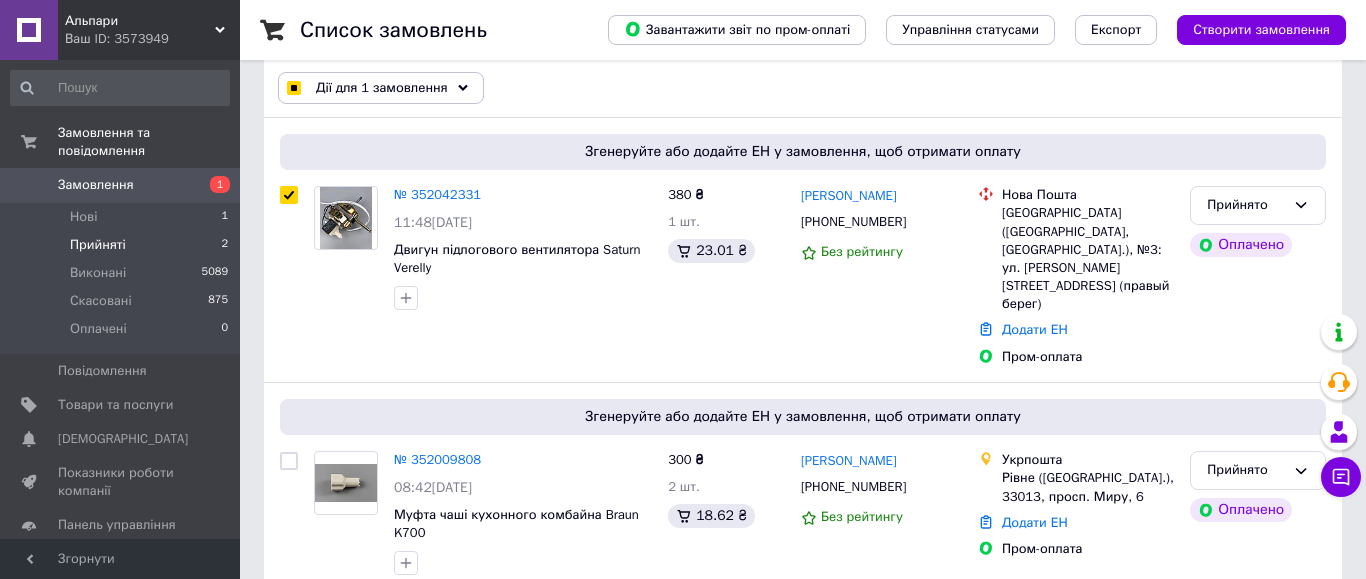 click on "Дії для 1 замовлення" at bounding box center (382, 88) 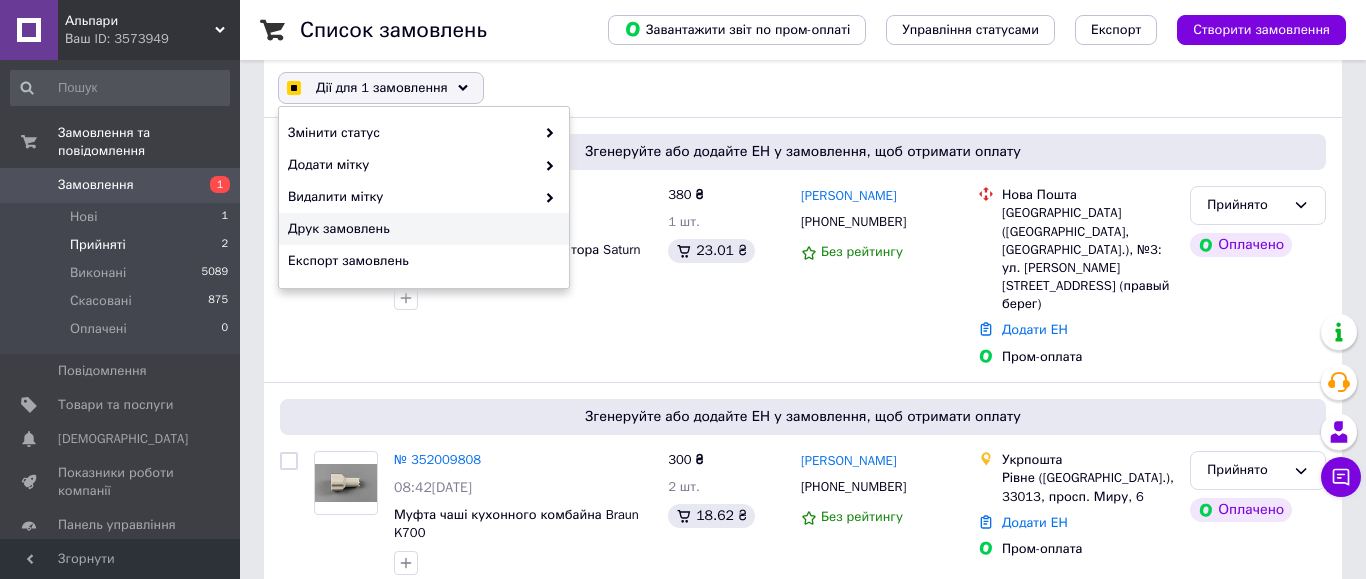 click on "Друк замовлень" at bounding box center [421, 229] 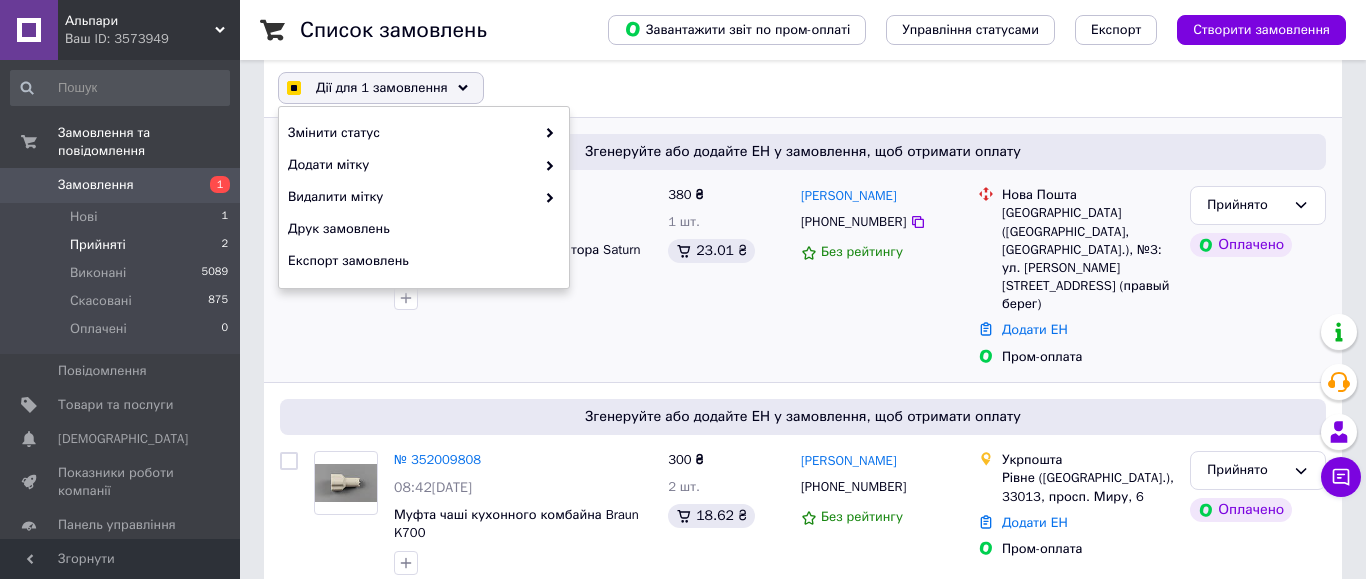 drag, startPoint x: 627, startPoint y: 321, endPoint x: 617, endPoint y: 320, distance: 10.049875 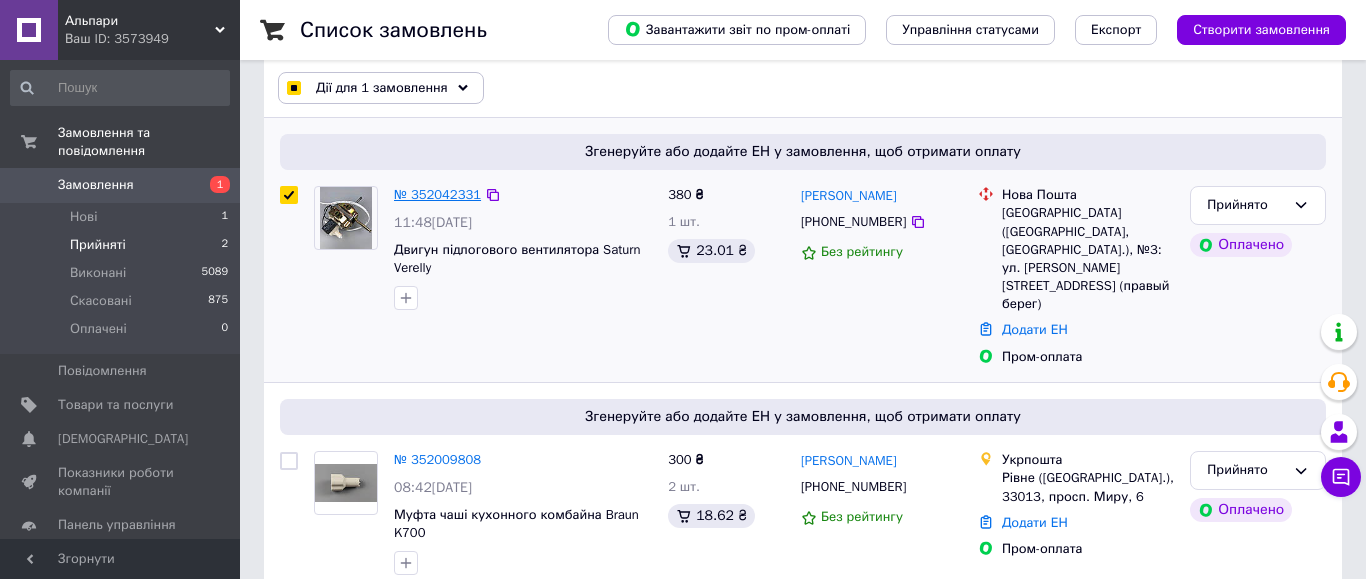 click on "№ 352042331" at bounding box center (437, 194) 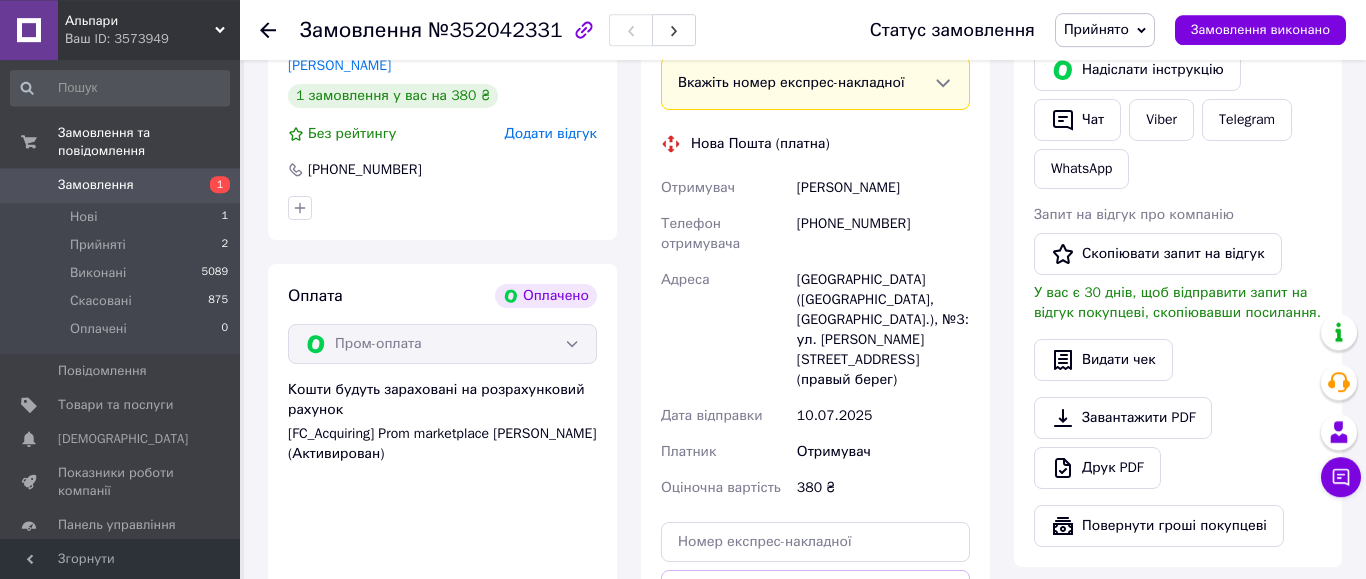 scroll, scrollTop: 728, scrollLeft: 0, axis: vertical 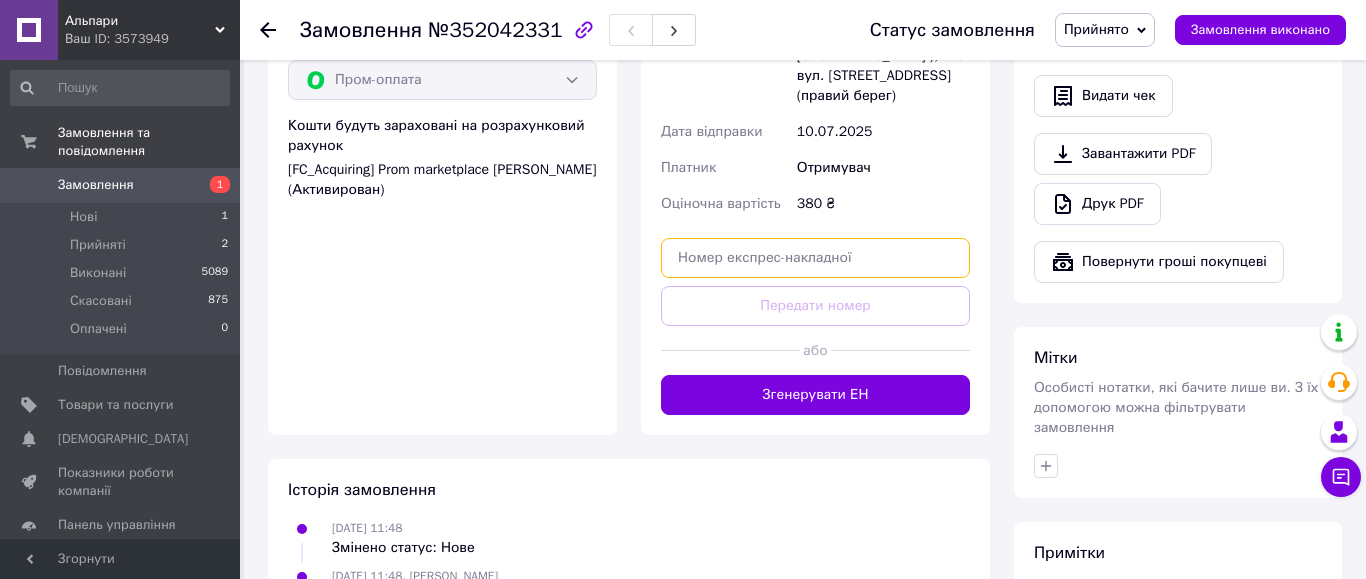 click at bounding box center [815, 258] 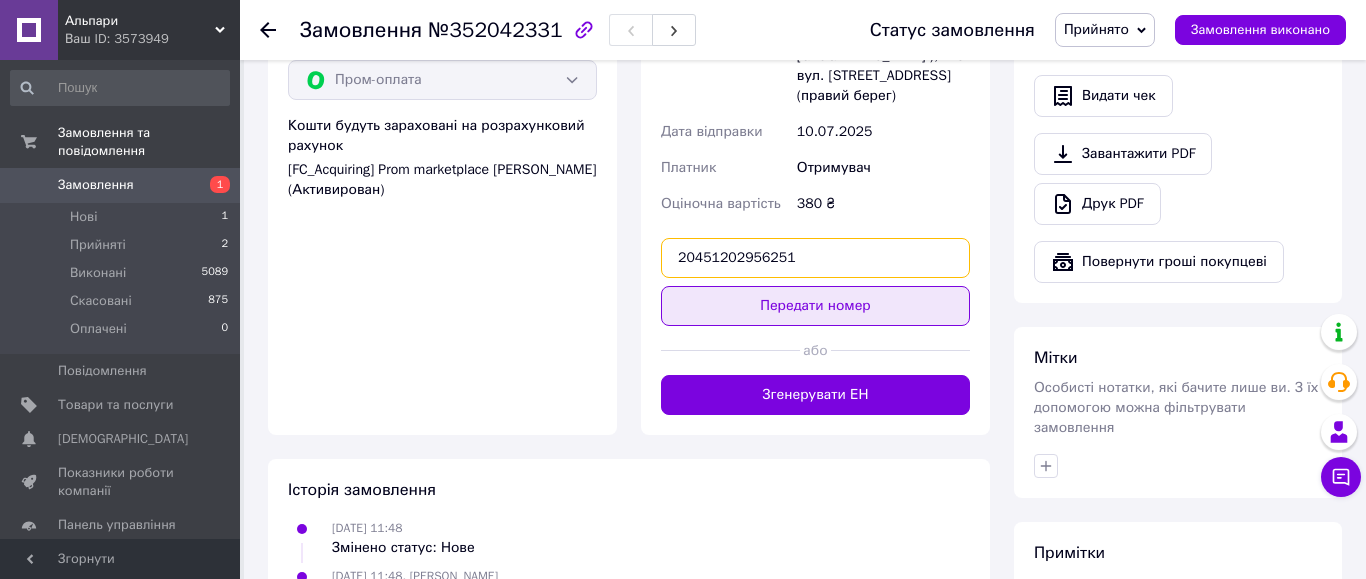 type on "20451202956251" 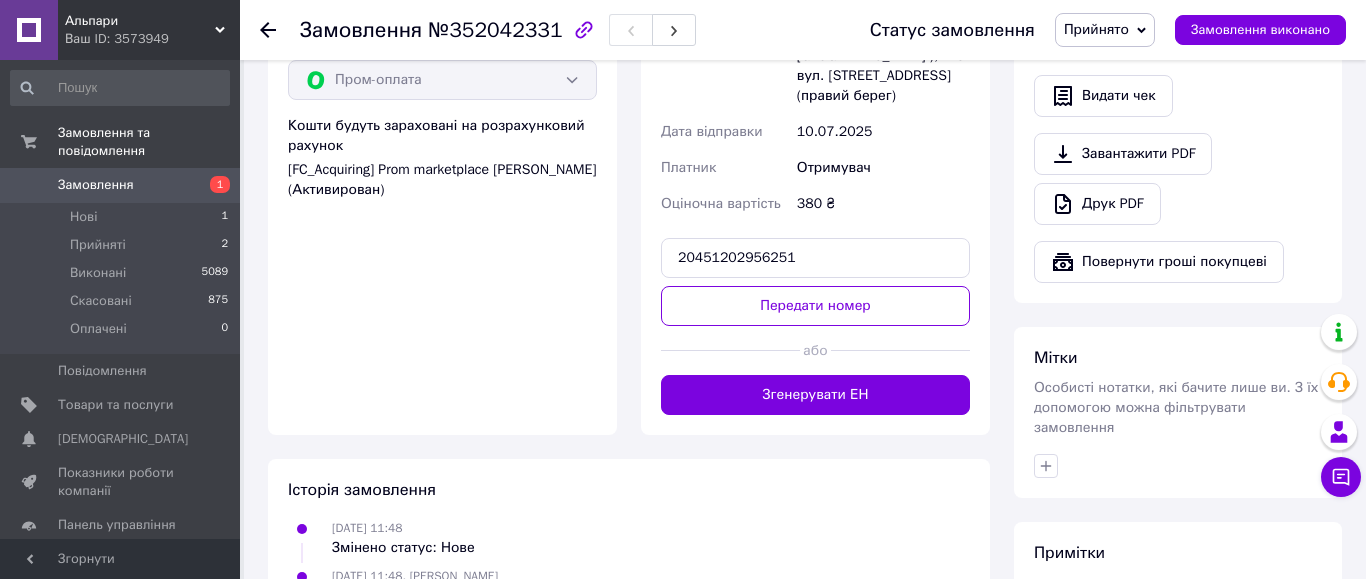 drag, startPoint x: 773, startPoint y: 295, endPoint x: 751, endPoint y: 319, distance: 32.55764 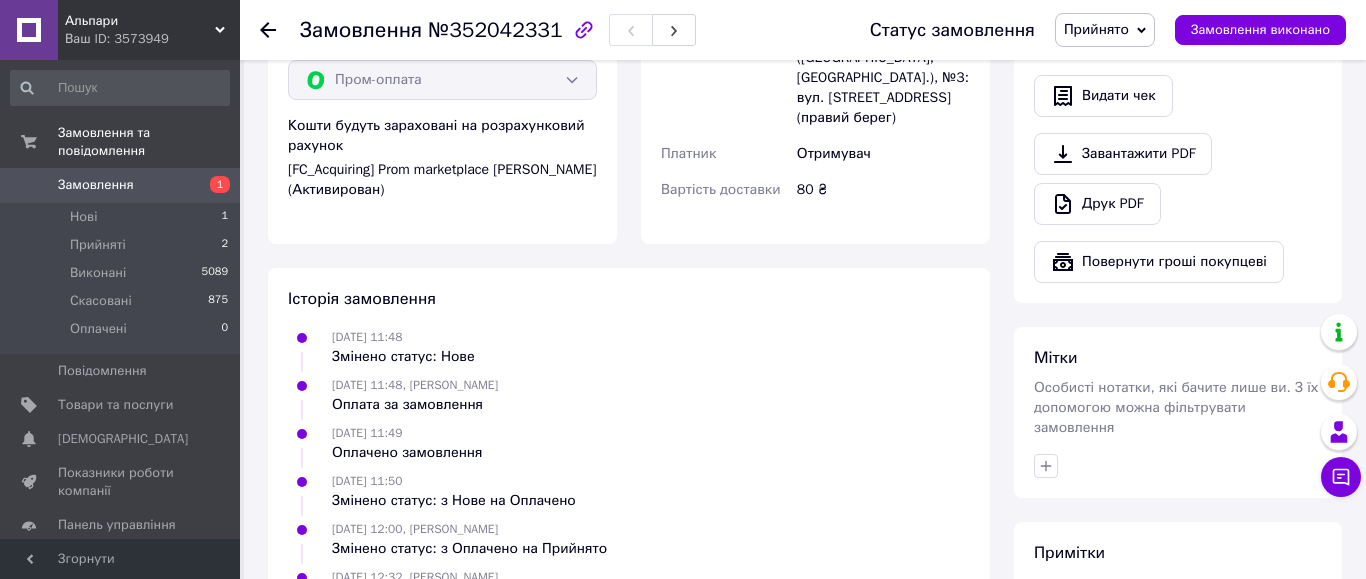 click on "Прийнято" at bounding box center [1096, 29] 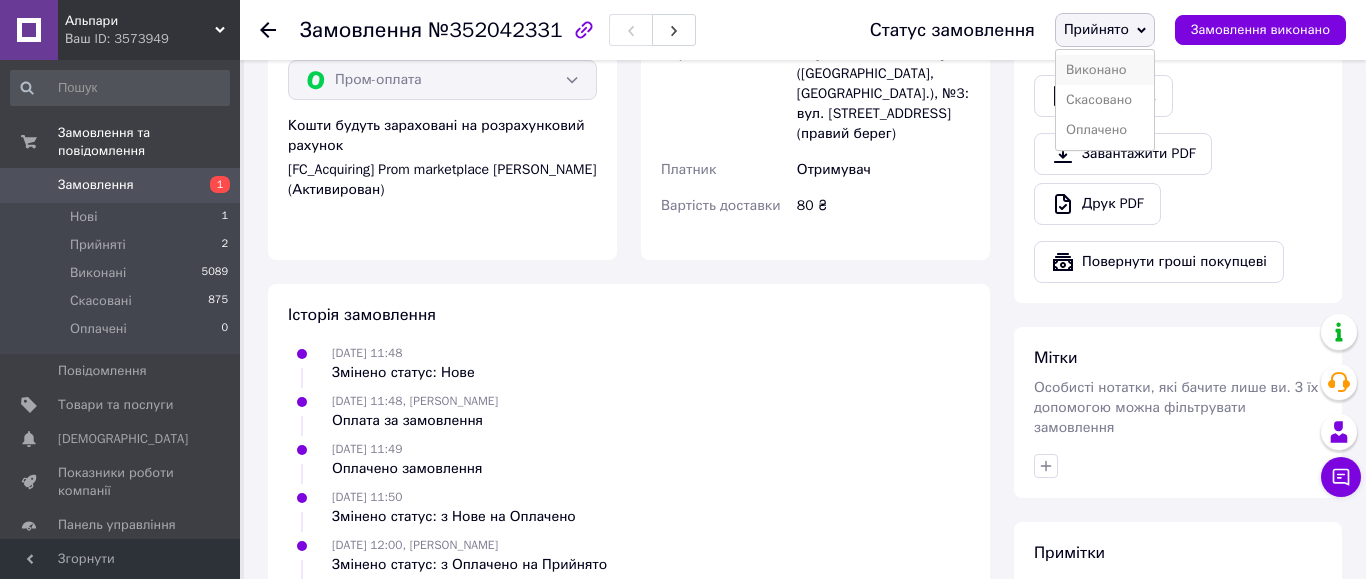 click on "Виконано" at bounding box center [1105, 70] 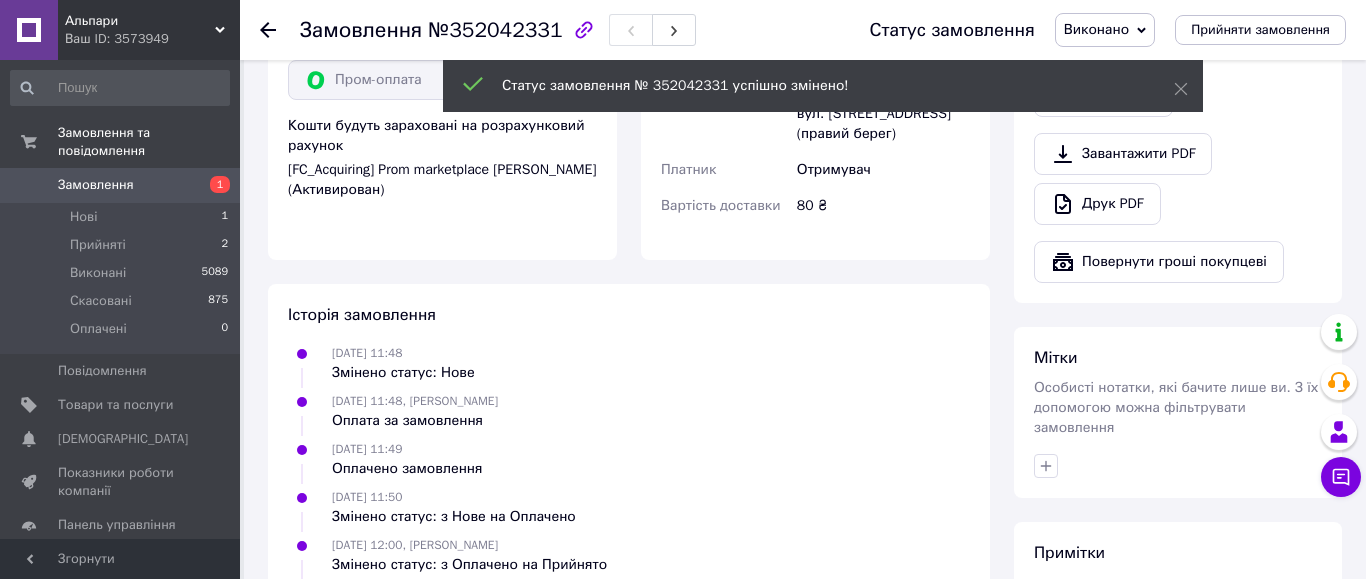 click on "Прийняті" at bounding box center (98, 245) 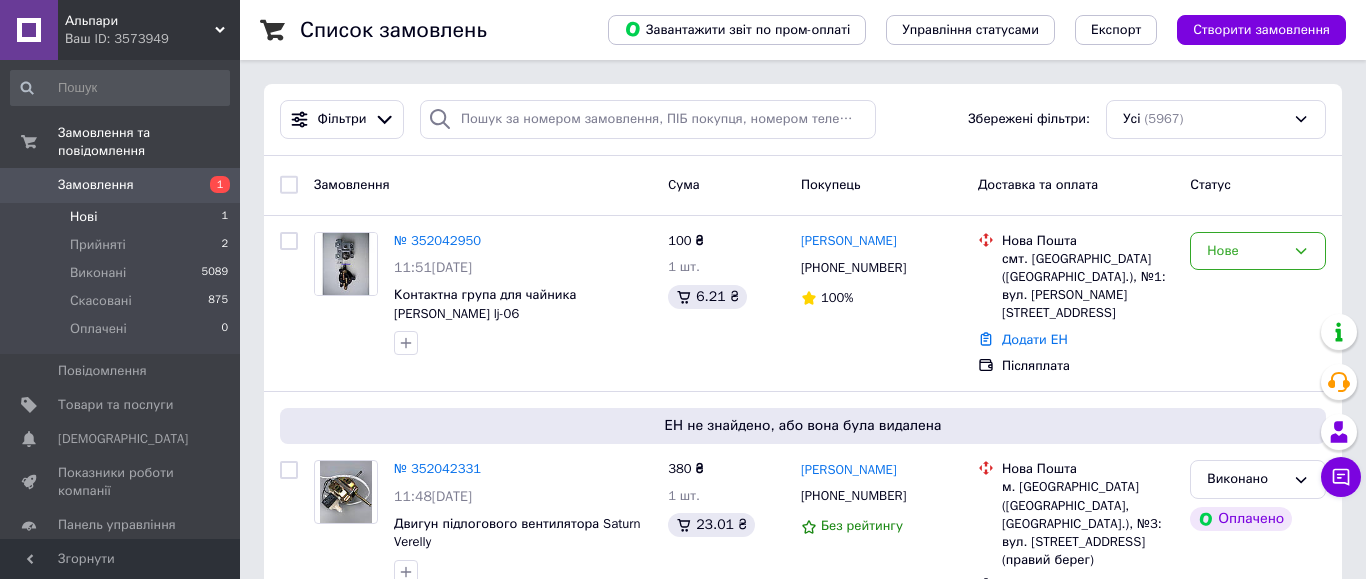drag, startPoint x: 112, startPoint y: 220, endPoint x: 102, endPoint y: 194, distance: 27.856777 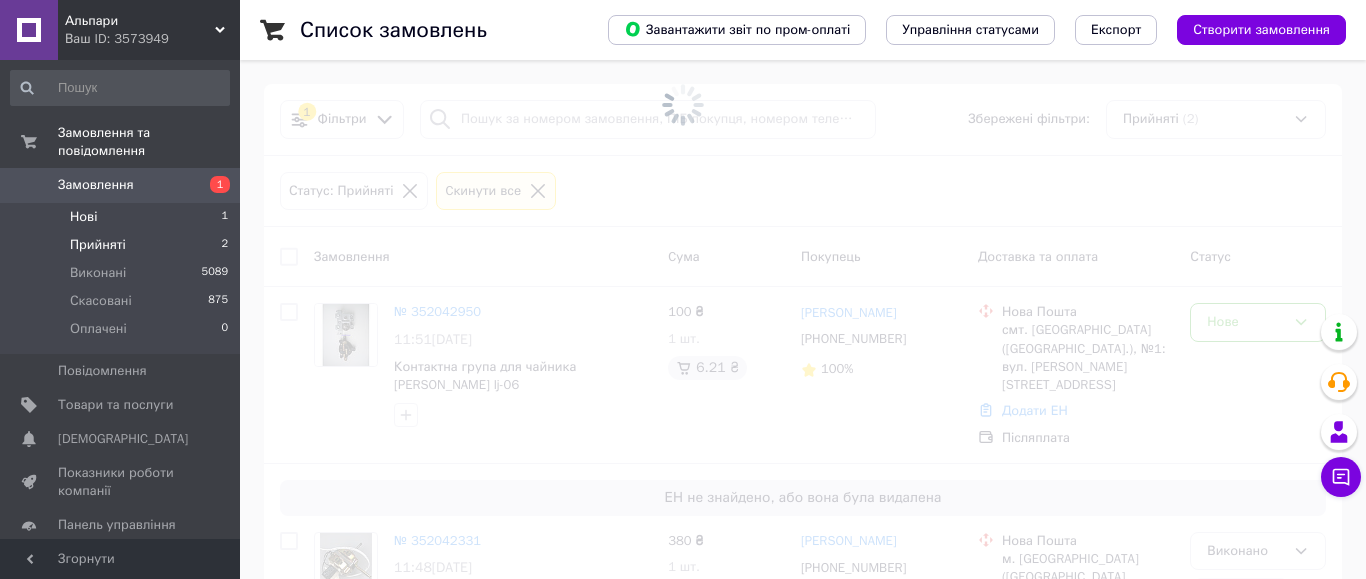 click on "Нові 1" at bounding box center (120, 217) 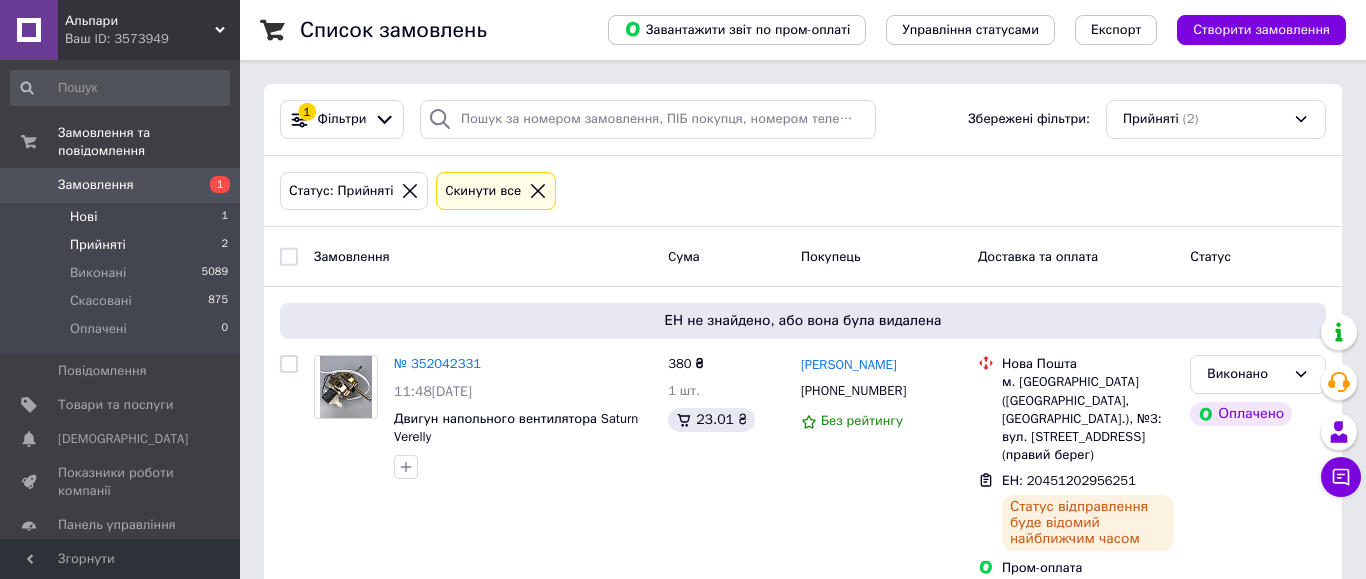 click on "Нові 1" at bounding box center (120, 217) 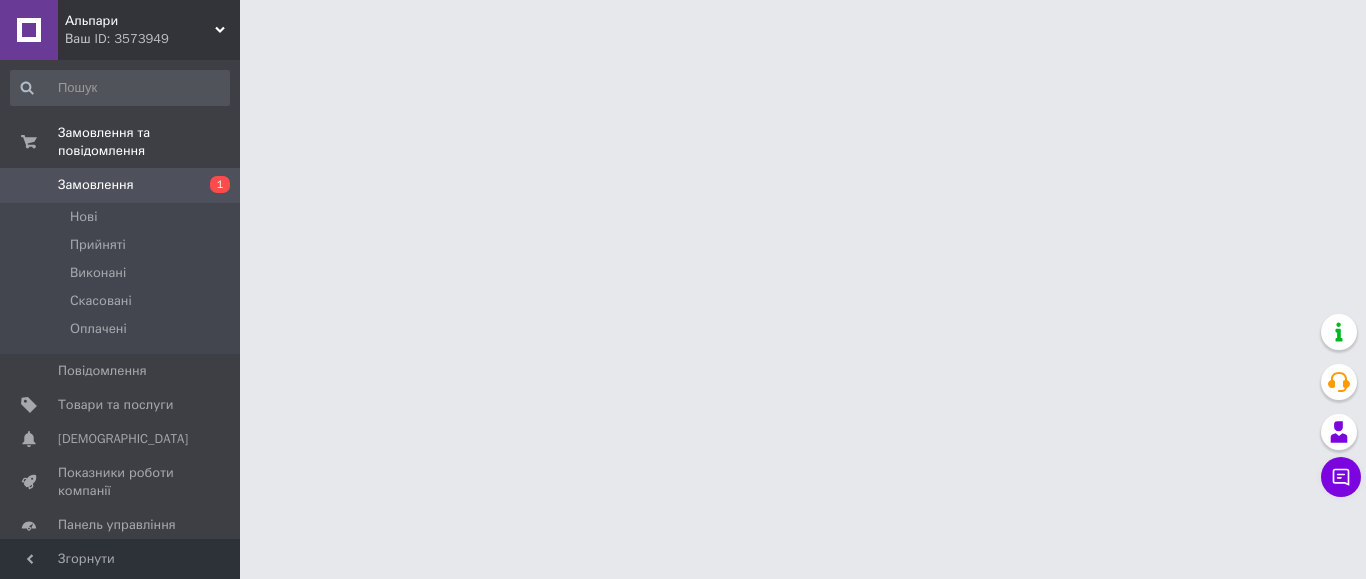 scroll, scrollTop: 0, scrollLeft: 0, axis: both 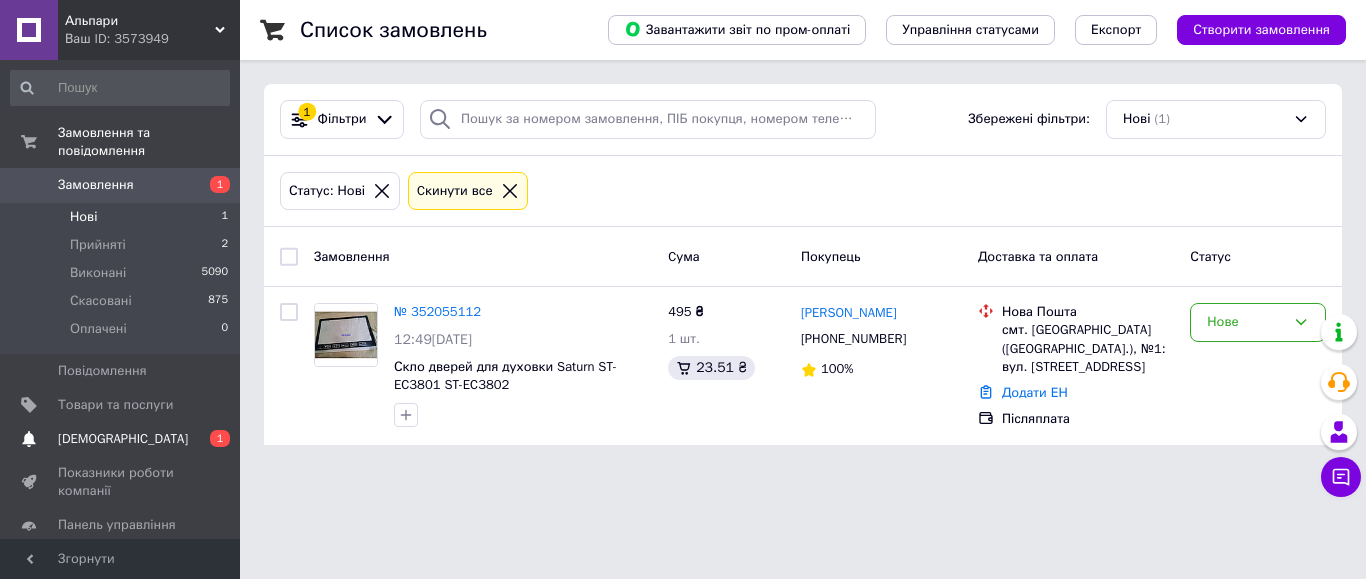click on "[DEMOGRAPHIC_DATA]" at bounding box center [123, 439] 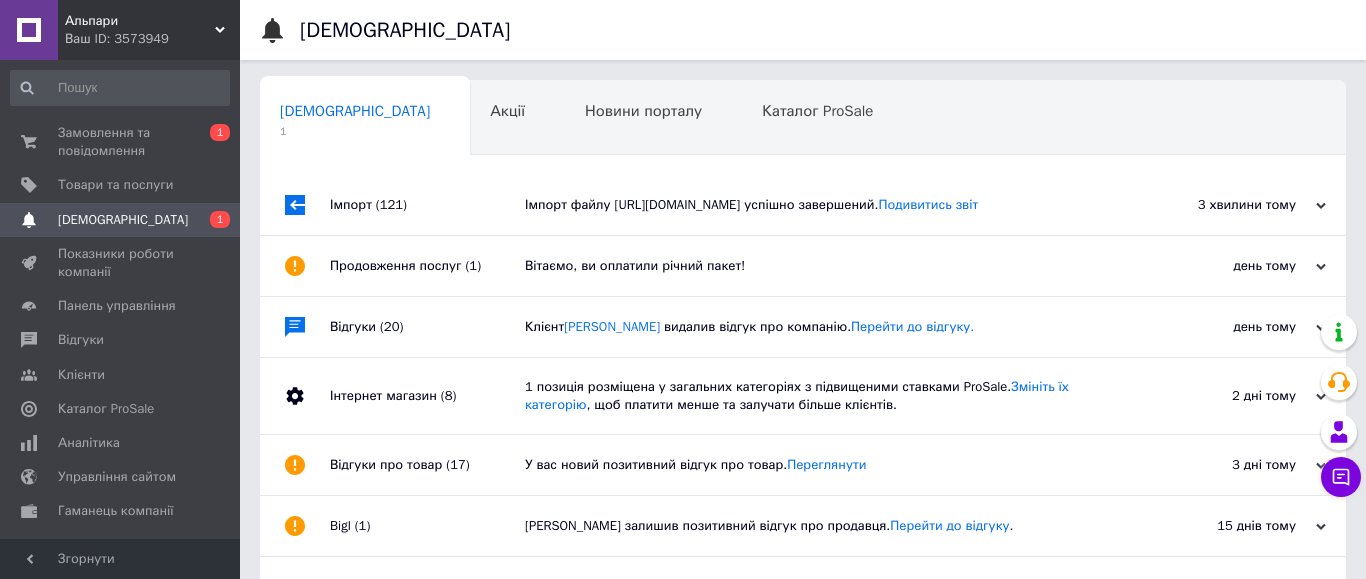 click on "Імпорт файлу [URL][DOMAIN_NAME] успішно завершений.  Подивитись звіт" at bounding box center [825, 205] 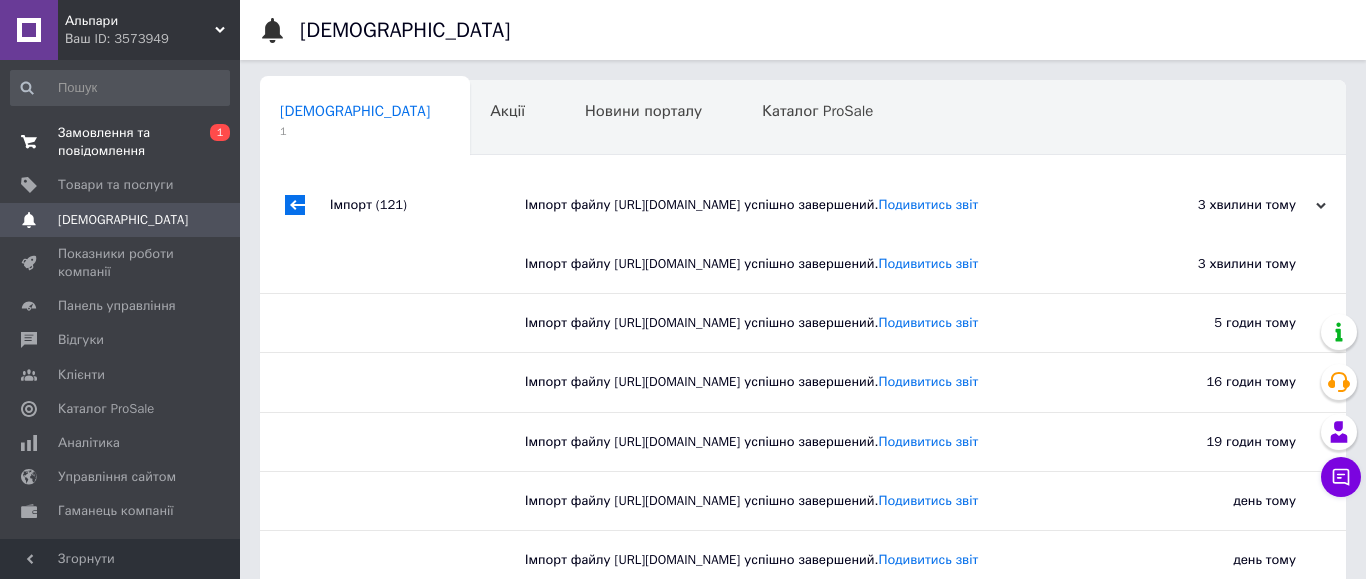 click on "Замовлення та повідомлення" at bounding box center (121, 142) 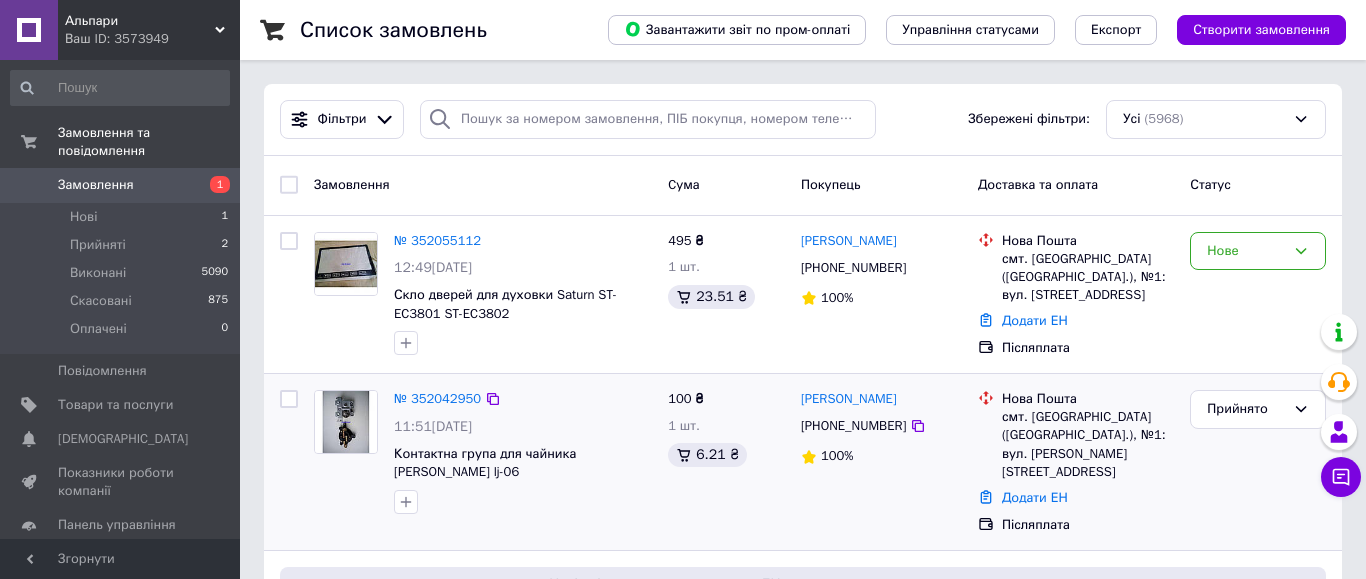 click at bounding box center [289, 399] 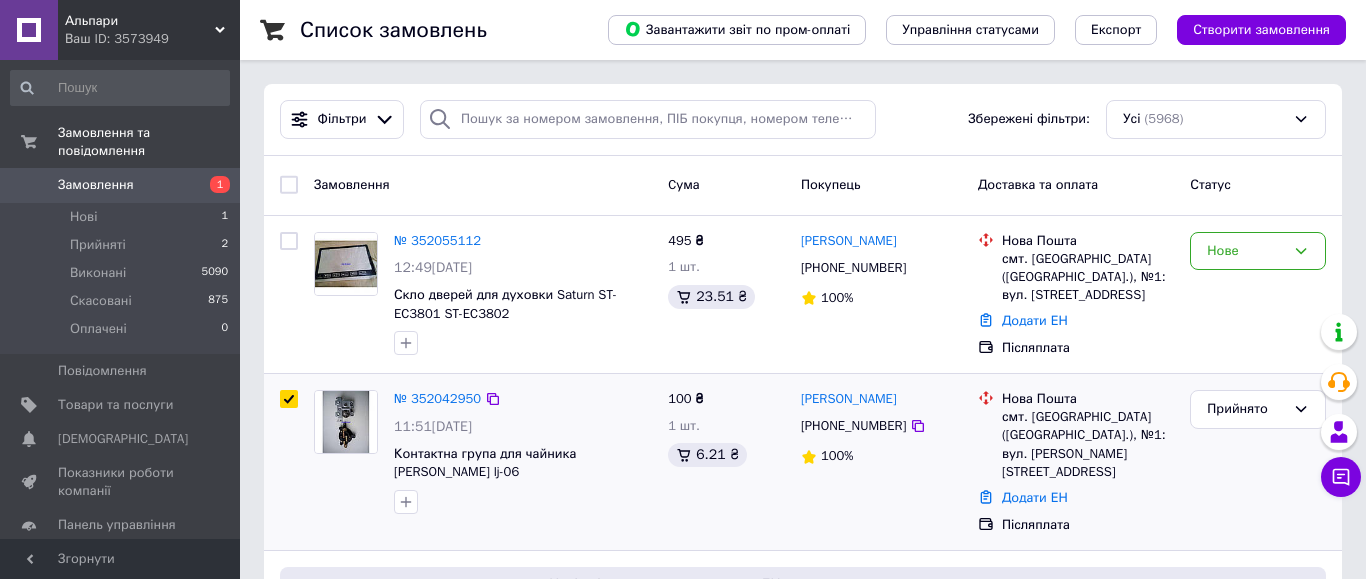 checkbox on "true" 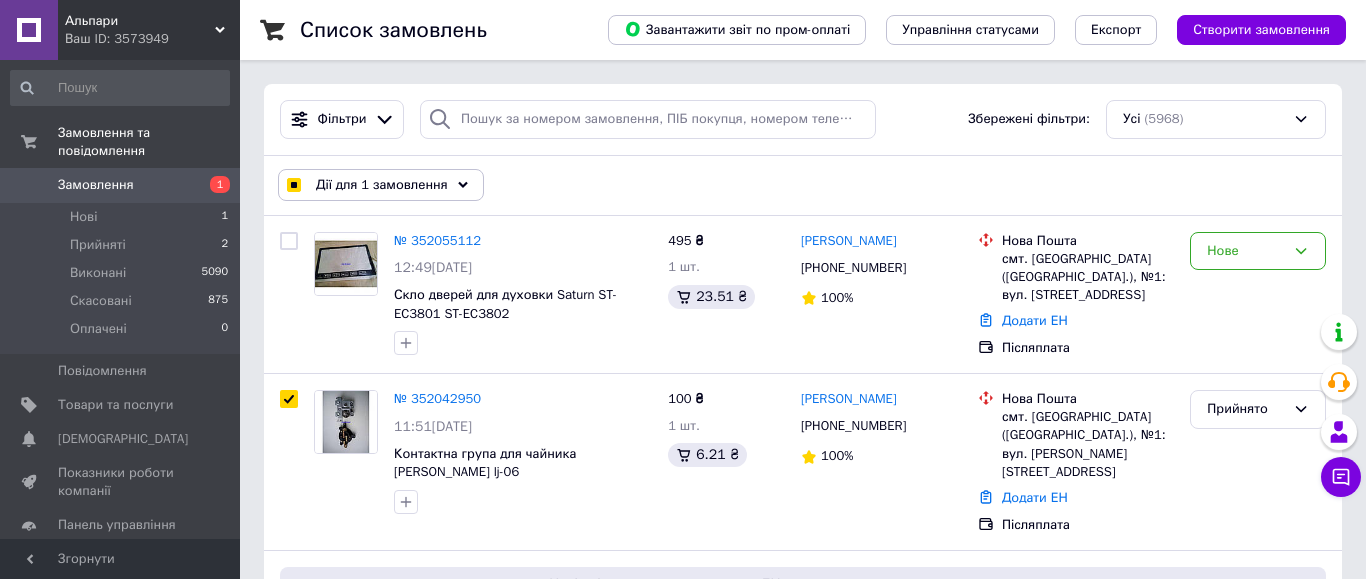 click on "Дії для 1 замовлення" at bounding box center [382, 185] 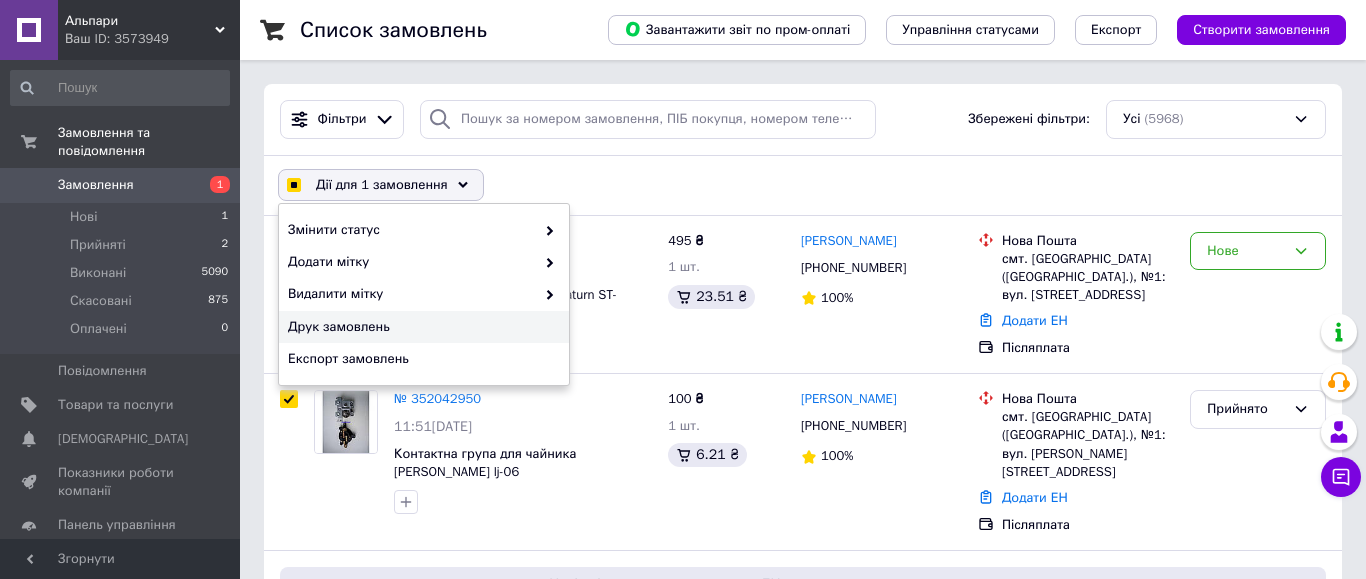 click on "Друк замовлень" at bounding box center (424, 327) 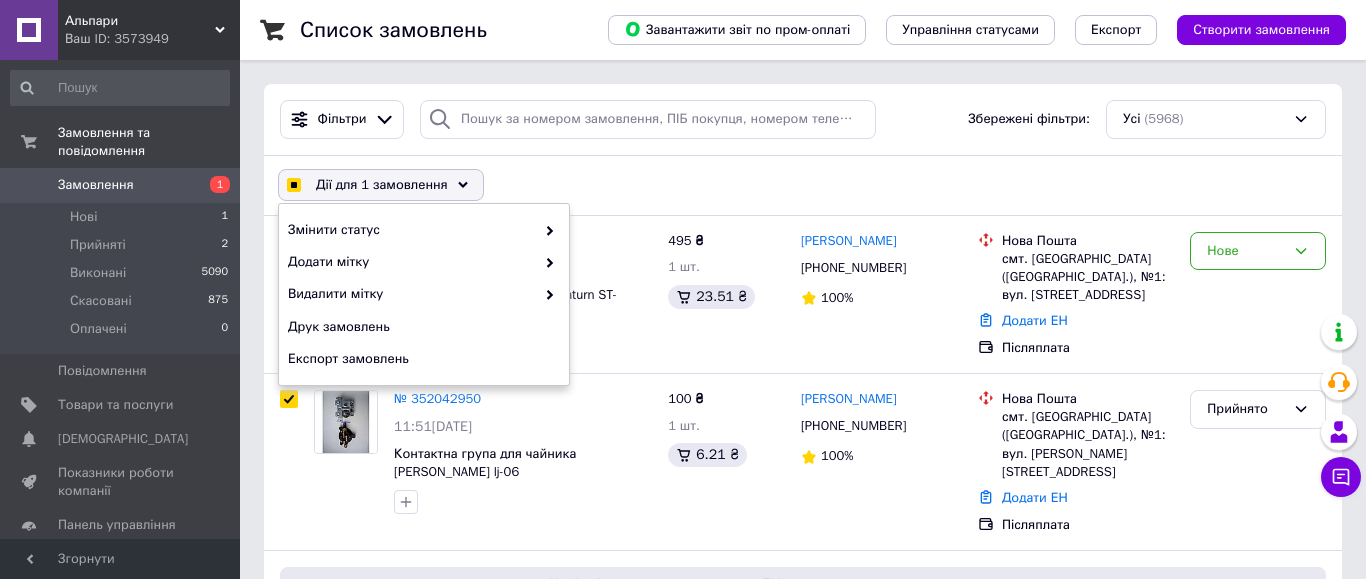 drag, startPoint x: 635, startPoint y: 162, endPoint x: 557, endPoint y: 233, distance: 105.47511 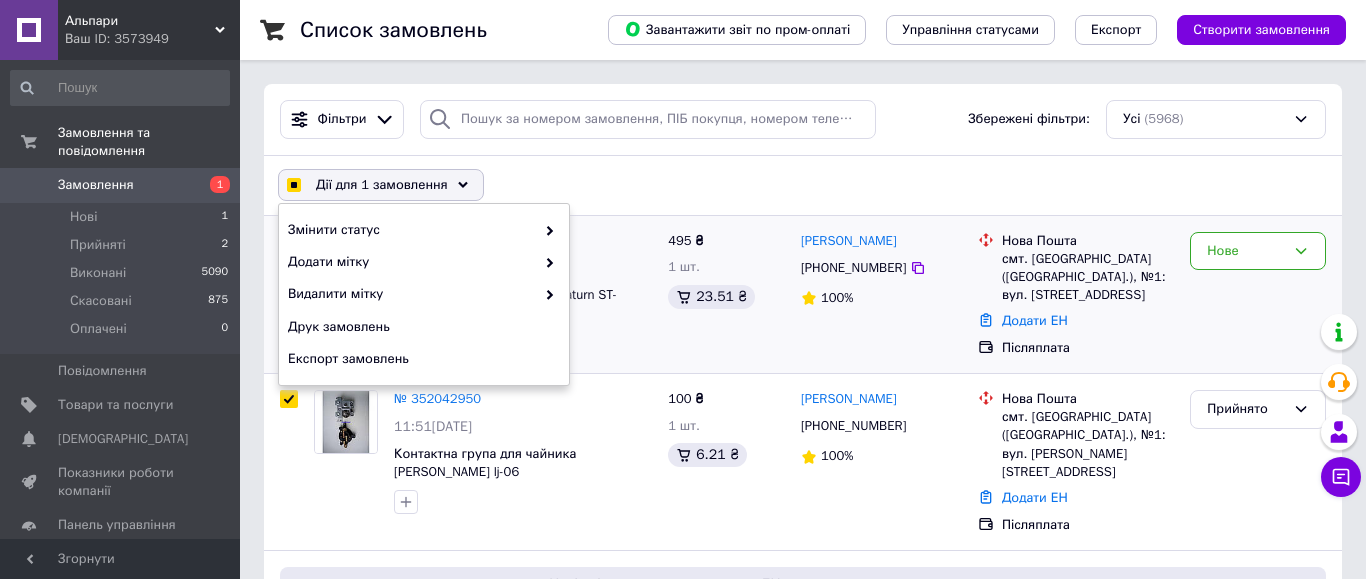 click on "Дії для 1 замовлення Вибрати все 5968 замовлень Вибрані всі 5968 замовлень Скасувати вибрані Змінити статус Додати мітку Видалити мітку Друк замовлень Експорт замовлень" at bounding box center [803, 185] 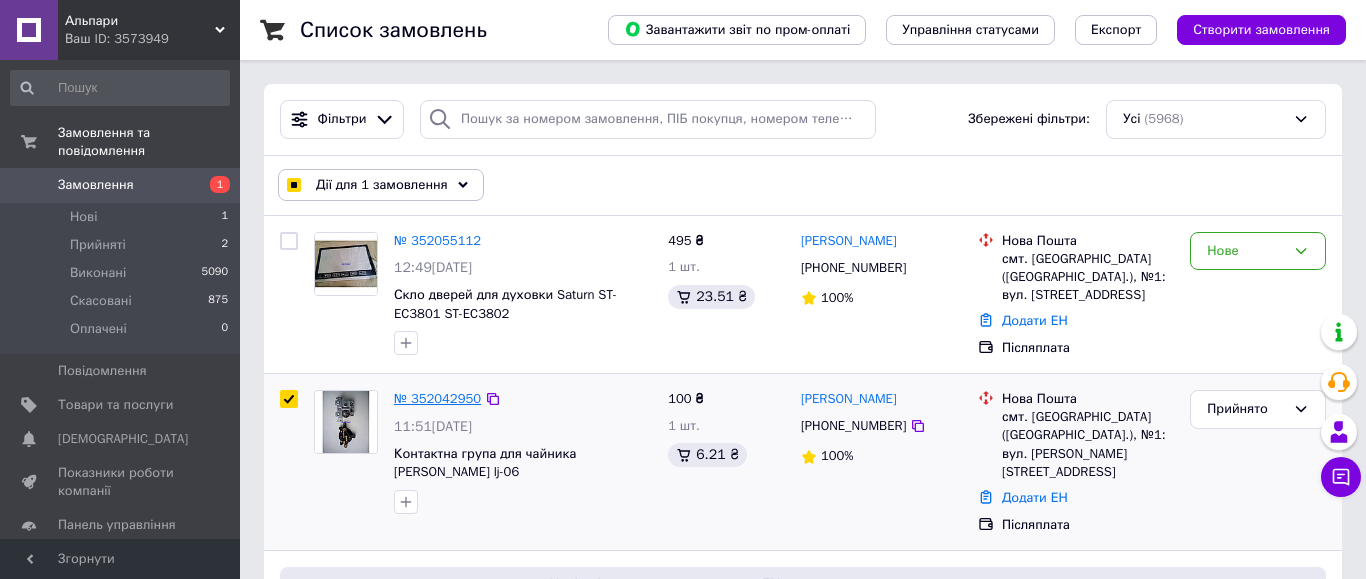 click on "№ 352042950" at bounding box center (437, 398) 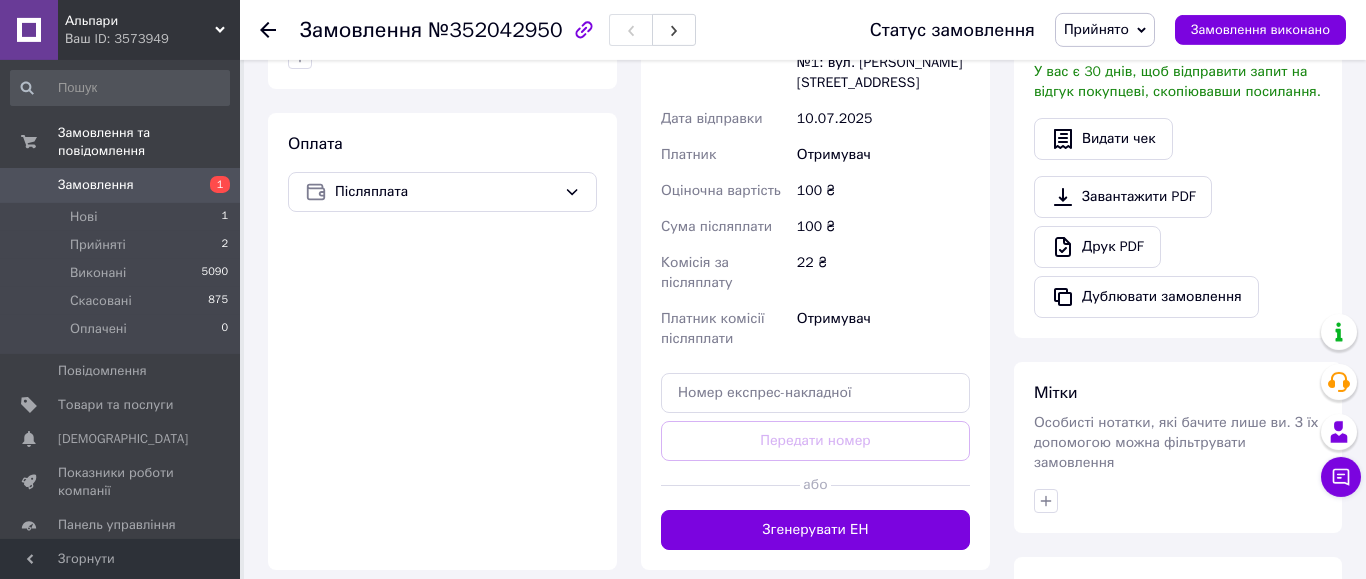 scroll, scrollTop: 612, scrollLeft: 0, axis: vertical 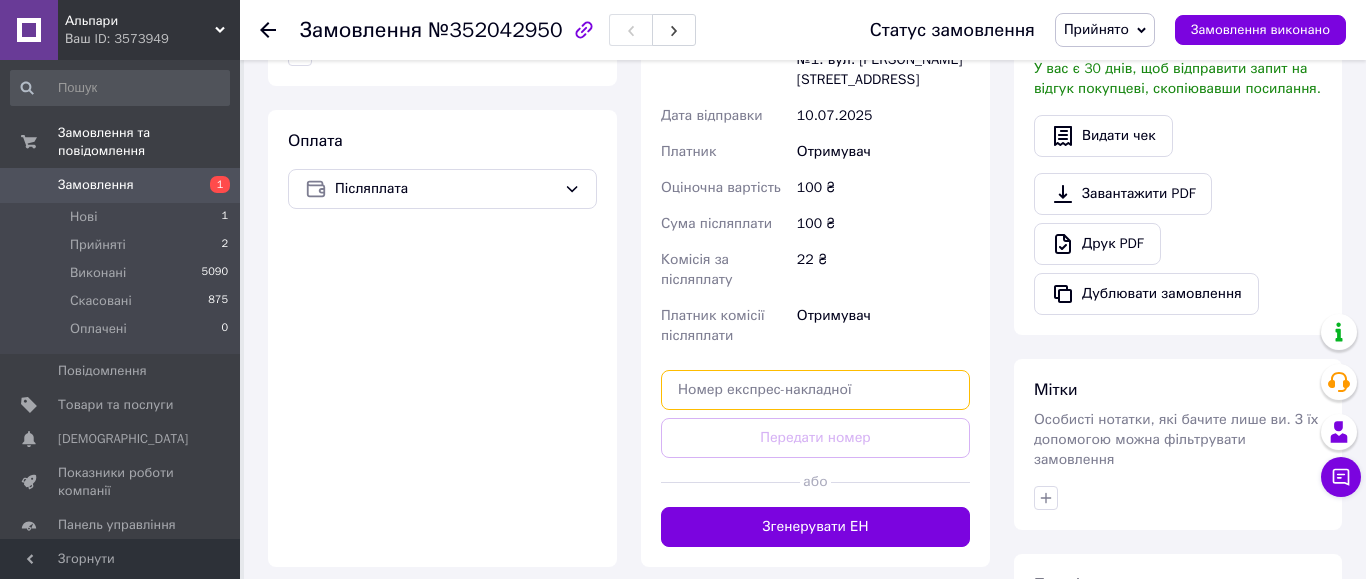 click at bounding box center (815, 390) 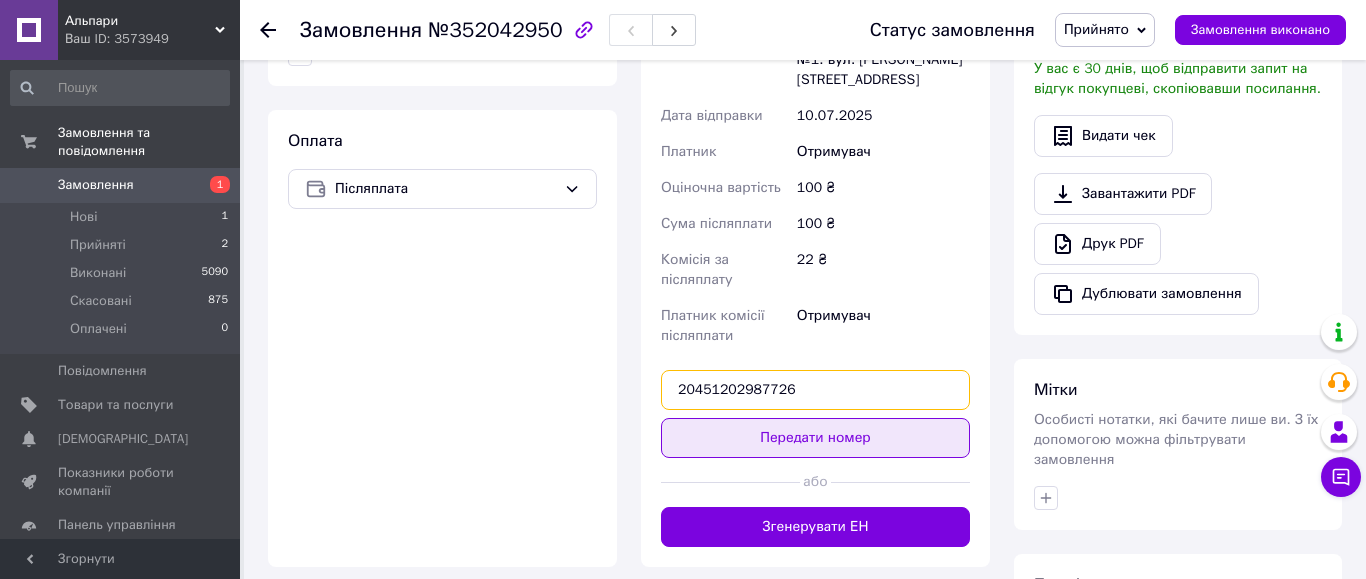 type on "20451202987726" 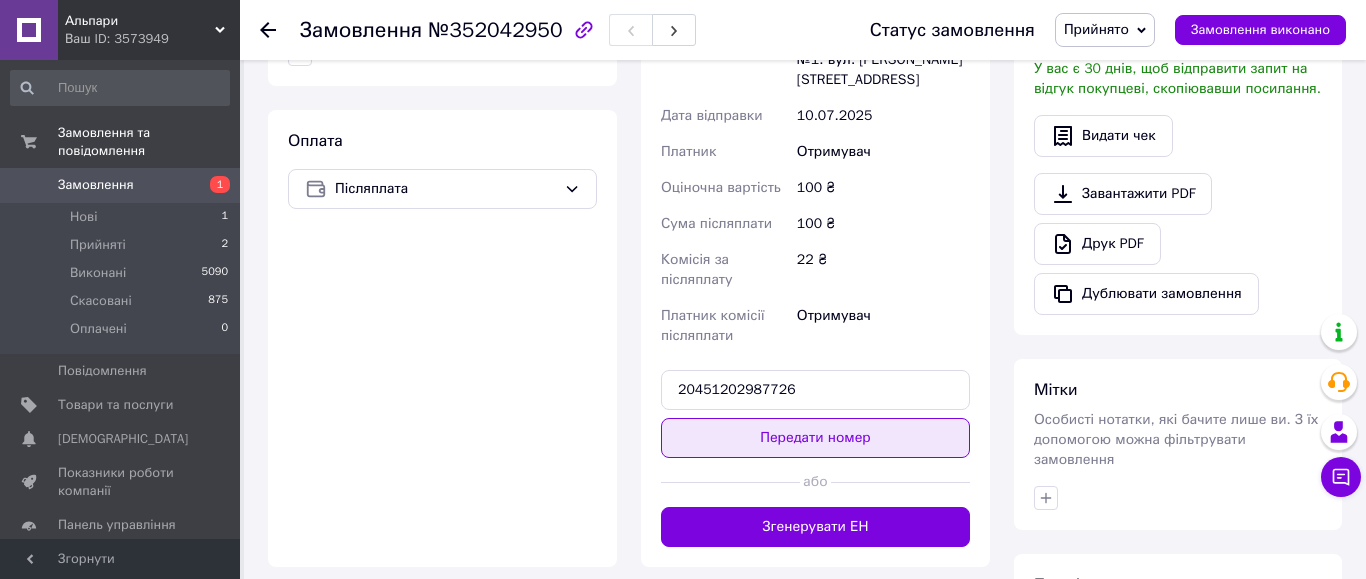 click on "Передати номер" at bounding box center (815, 438) 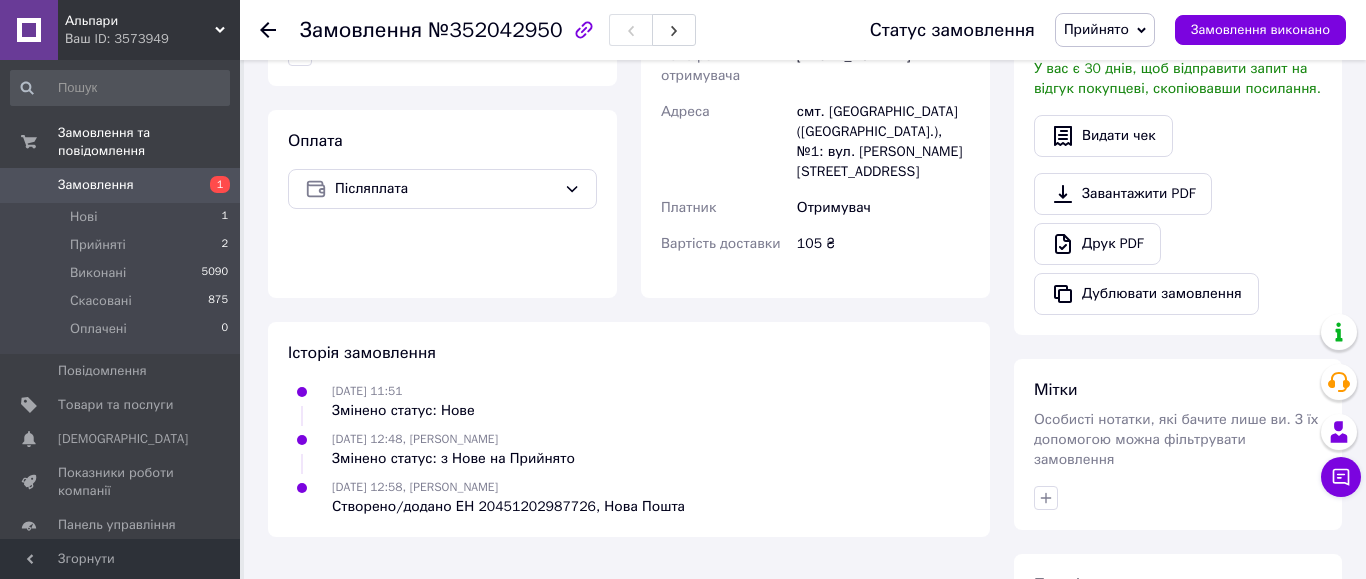 click on "Прийнято" at bounding box center (1096, 29) 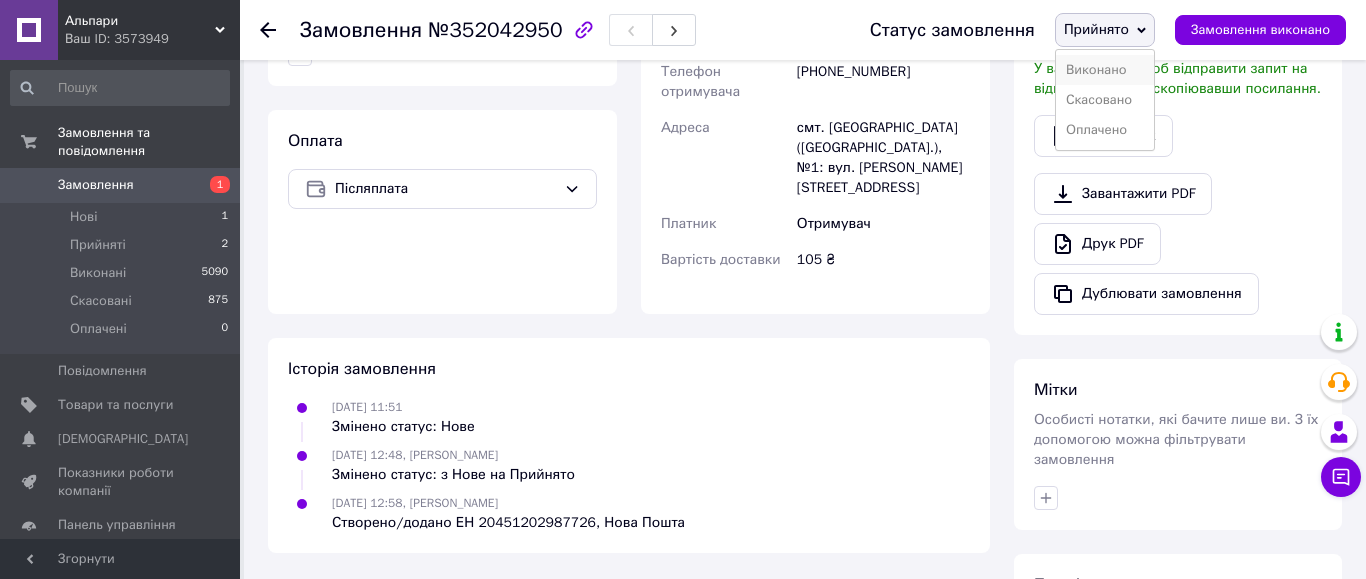 click on "Виконано" at bounding box center (1105, 70) 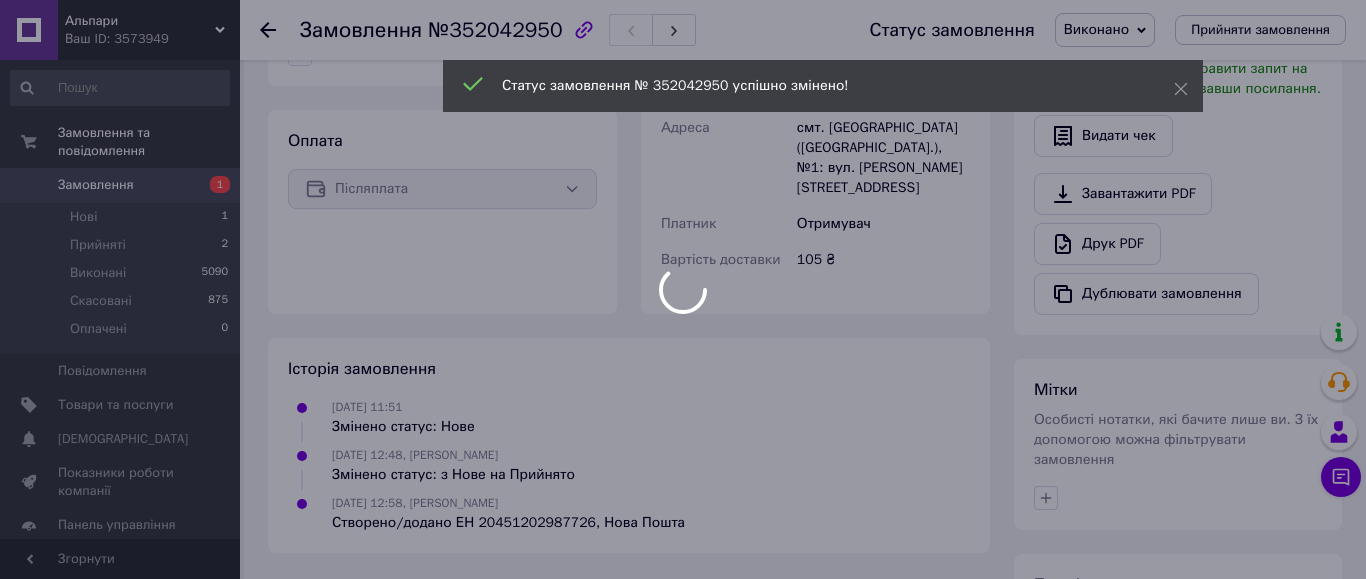 scroll, scrollTop: 576, scrollLeft: 0, axis: vertical 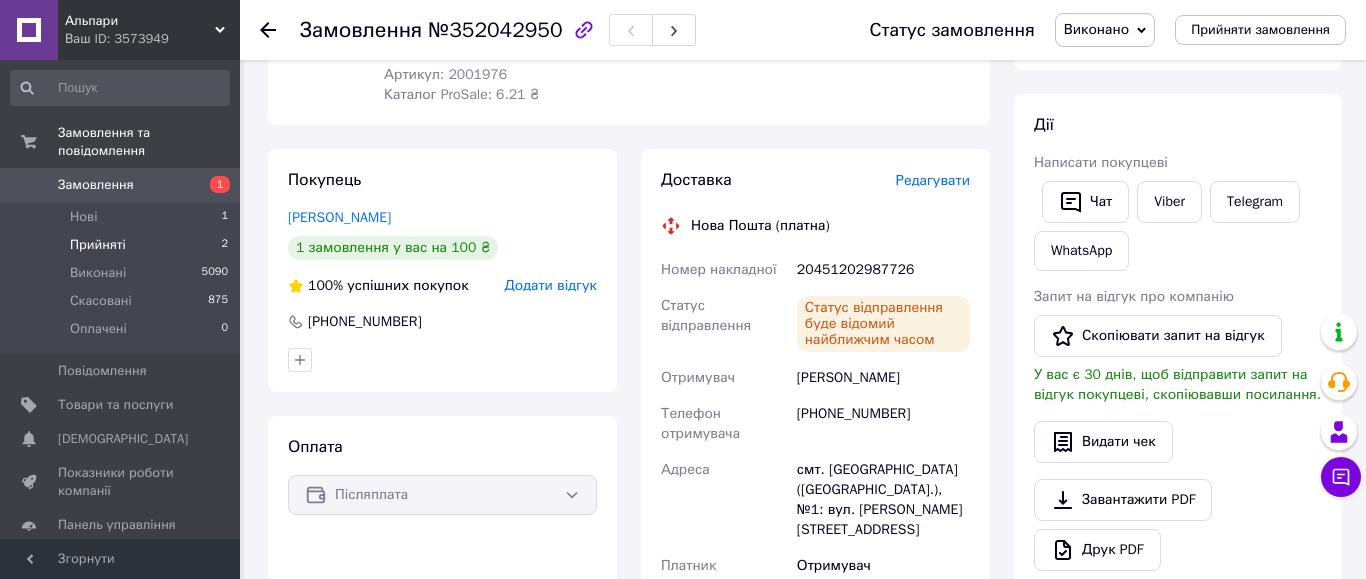 click on "Прийняті 2" at bounding box center [120, 245] 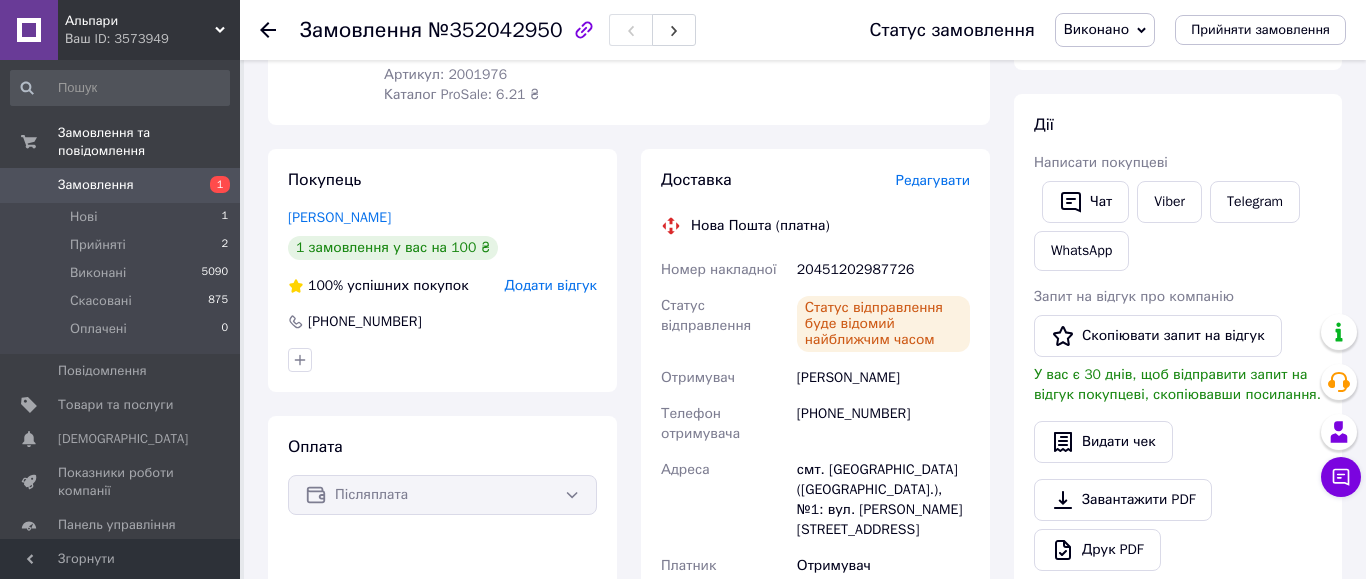 scroll, scrollTop: 0, scrollLeft: 0, axis: both 